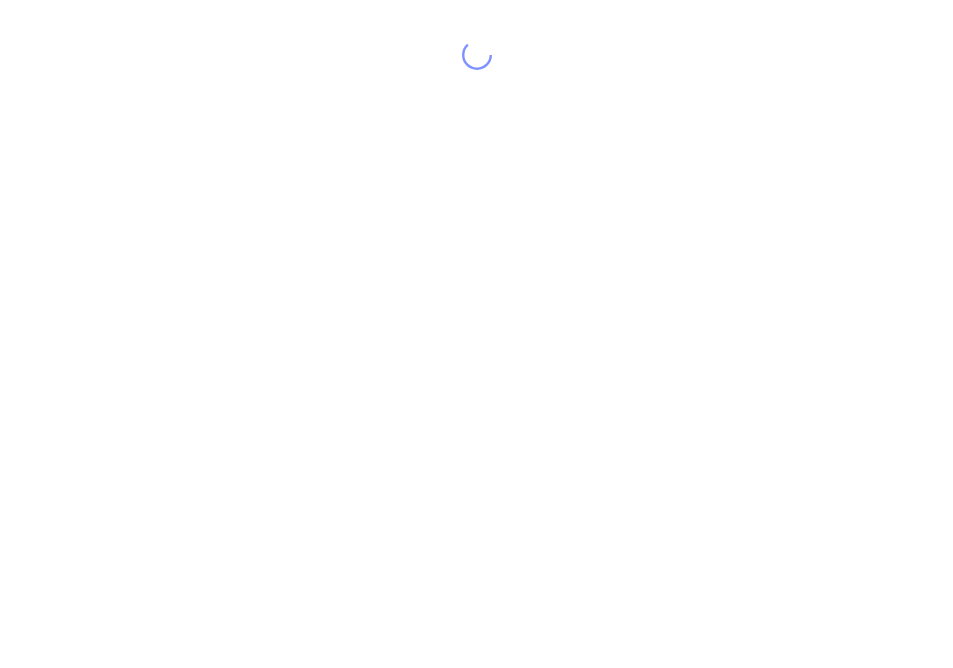 scroll, scrollTop: 0, scrollLeft: 0, axis: both 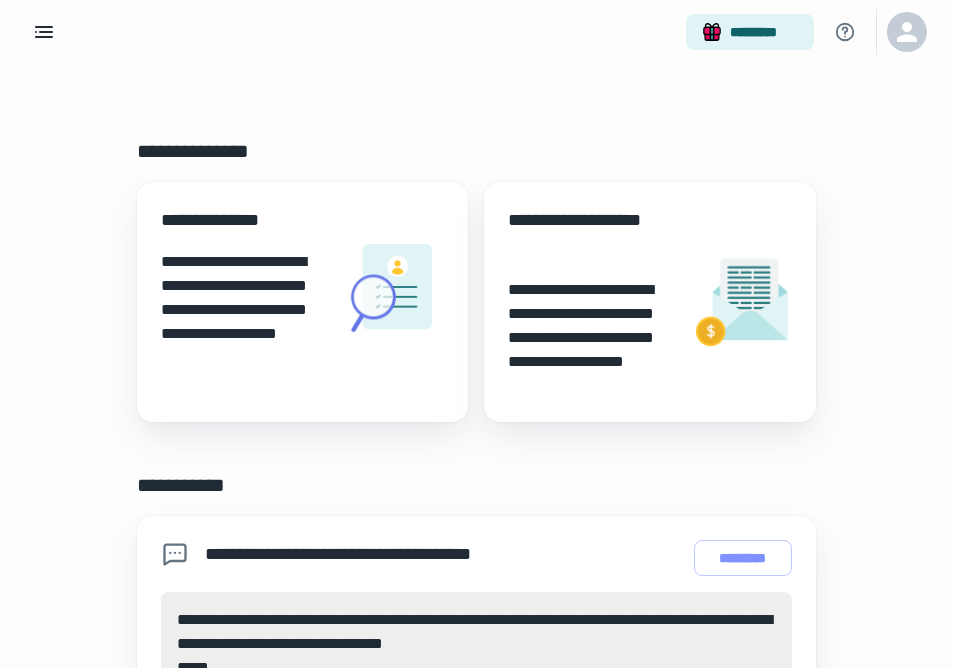 click at bounding box center [742, 302] 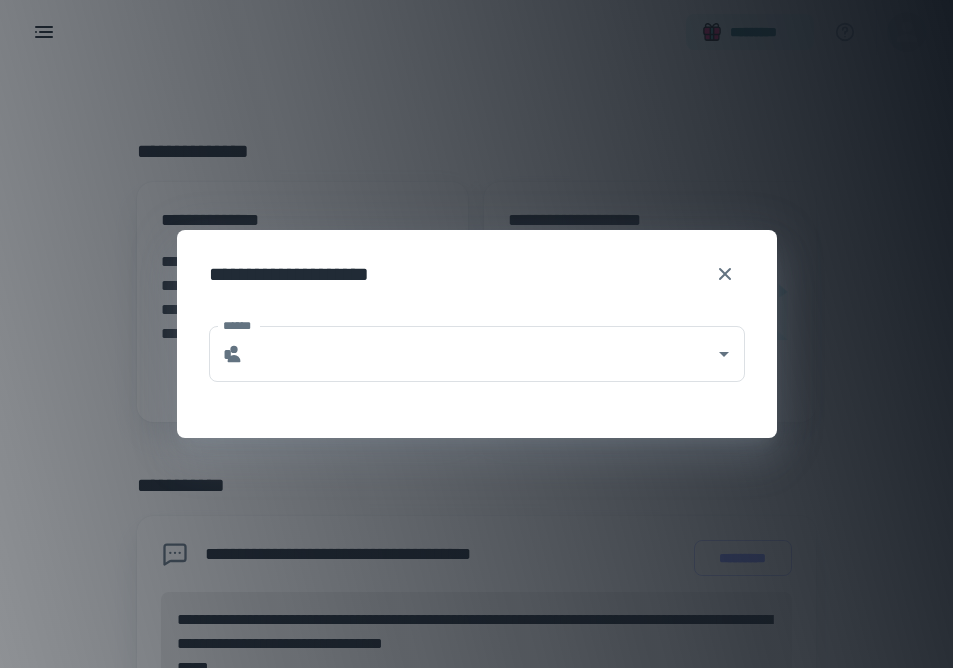 click on "**********" at bounding box center [477, 270] 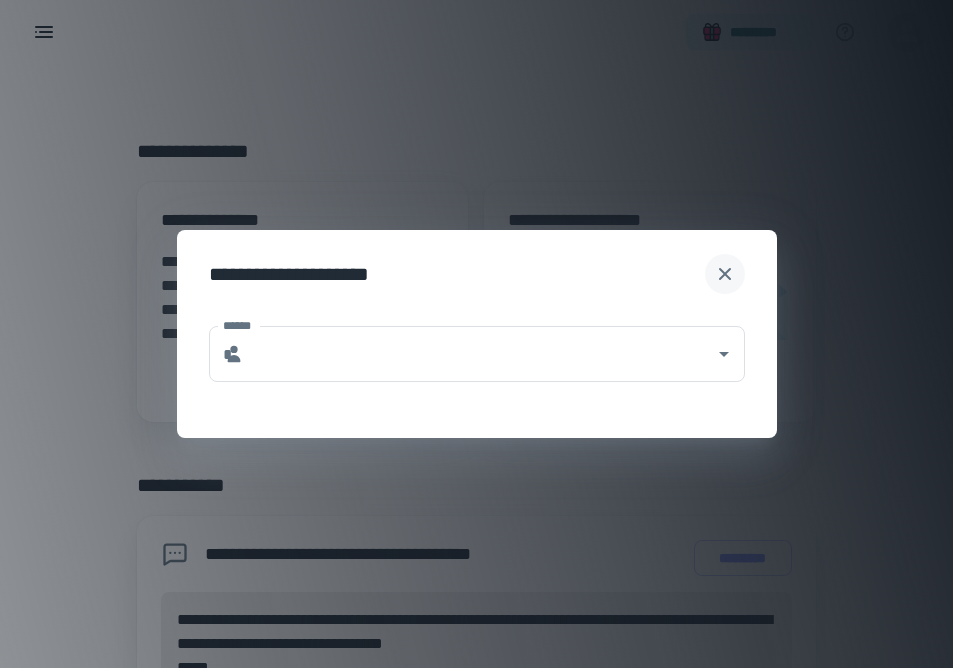 click 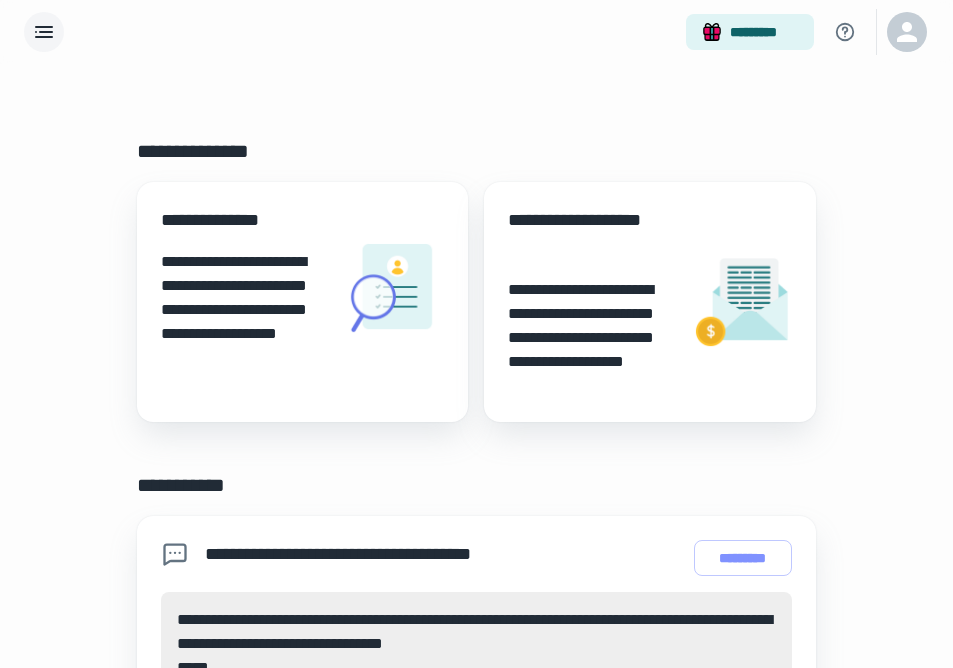 click 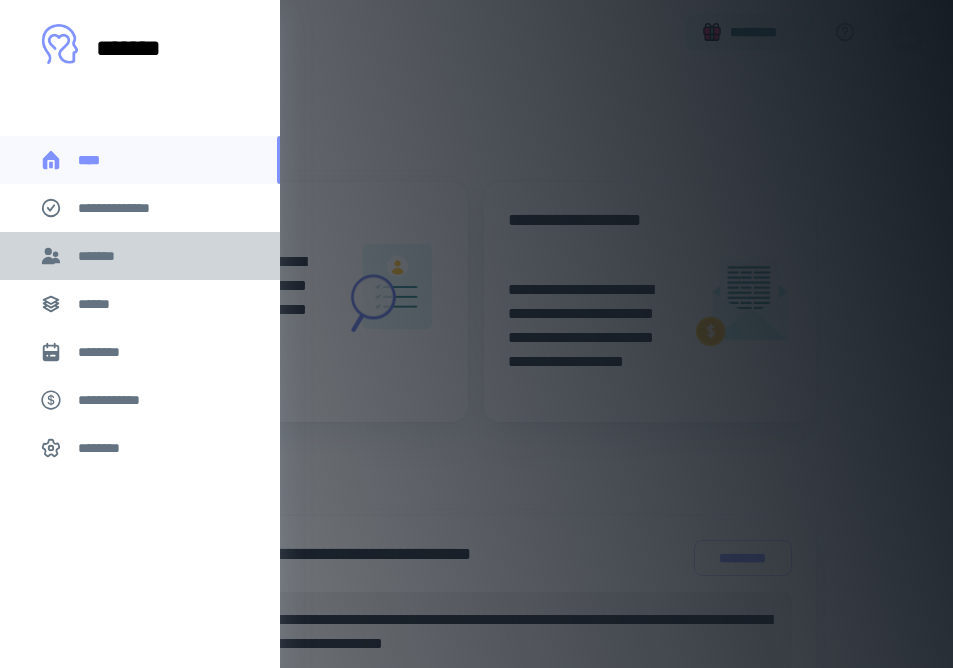 click on "*******" at bounding box center [100, 256] 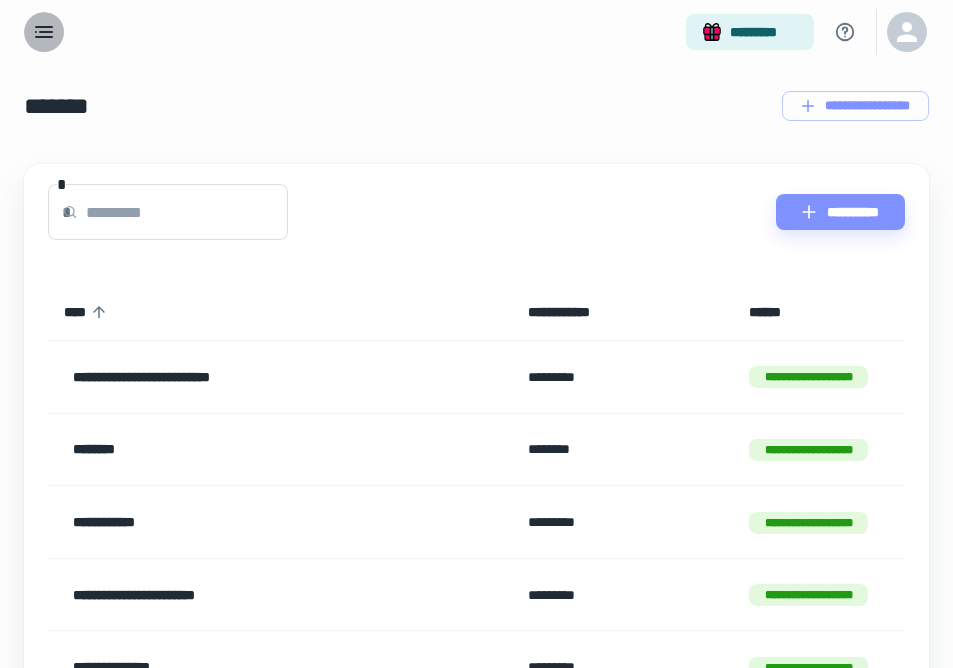 click 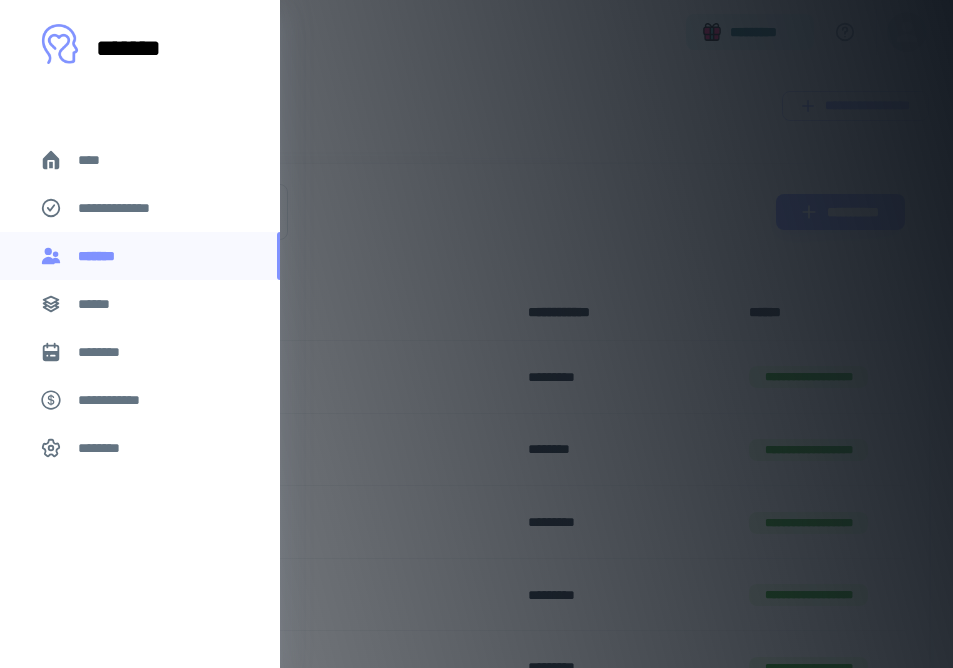 click on "******" at bounding box center [140, 304] 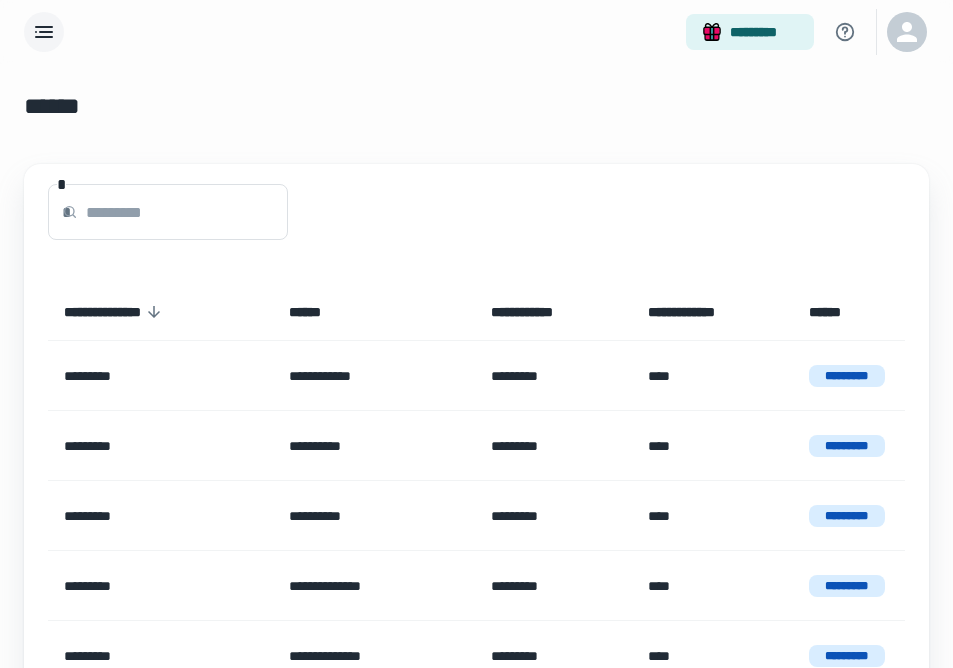 click 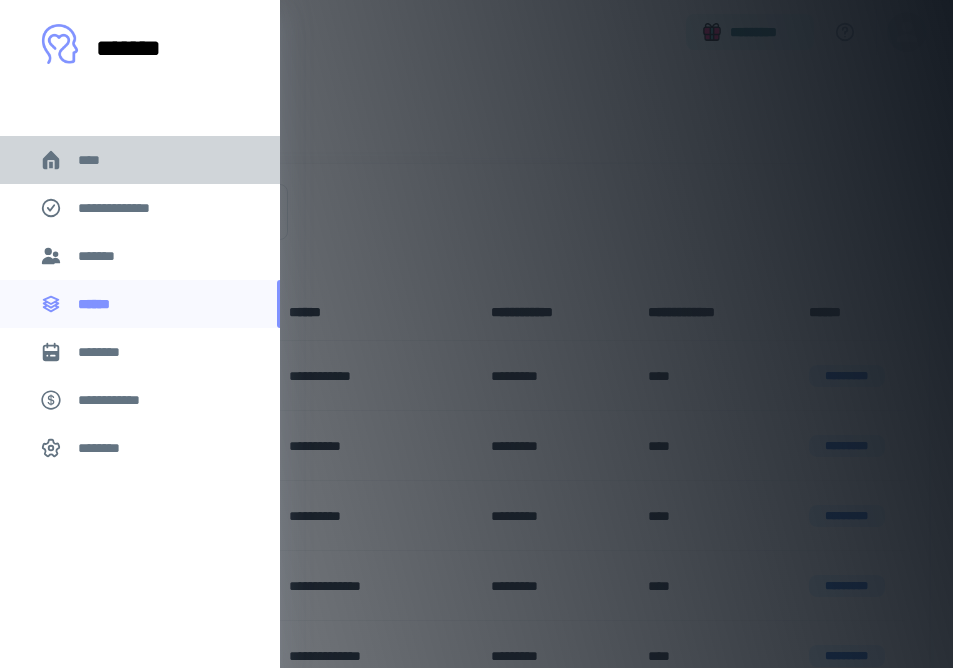 click on "****" at bounding box center [97, 160] 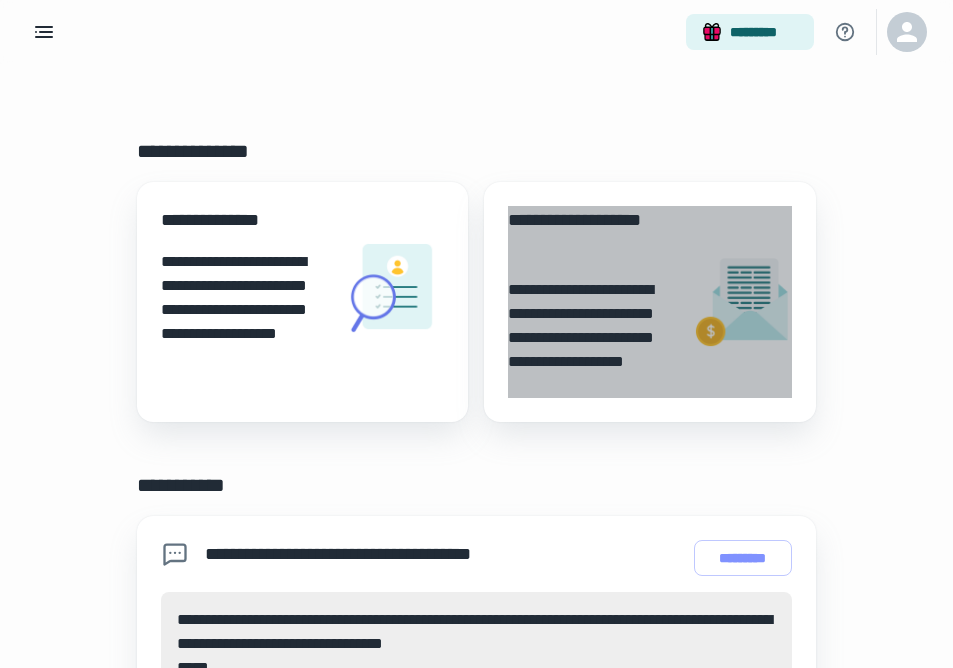 click on "**********" at bounding box center [591, 234] 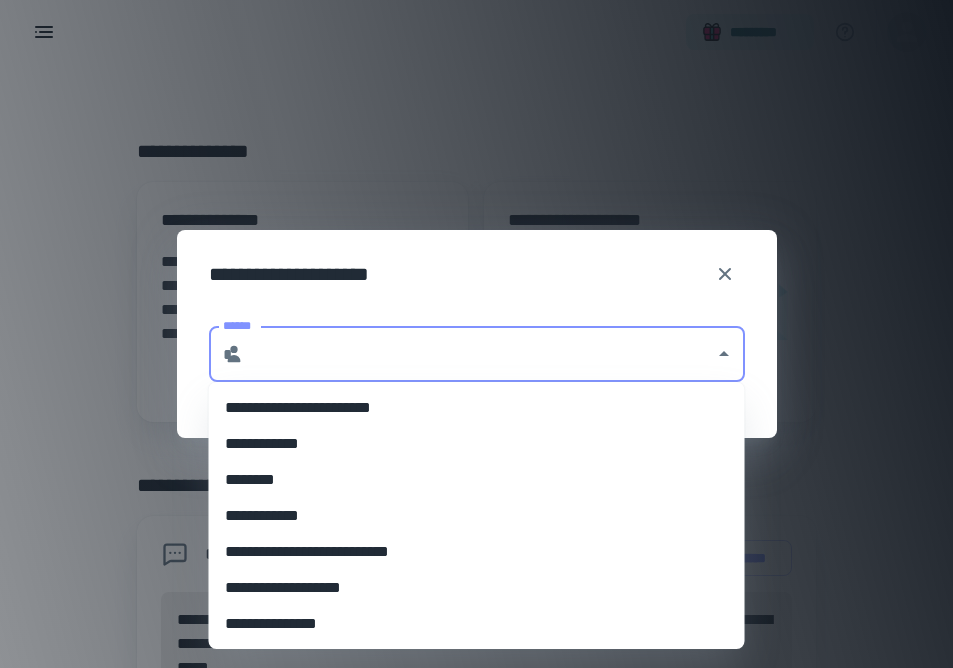 click on "******" at bounding box center [479, 354] 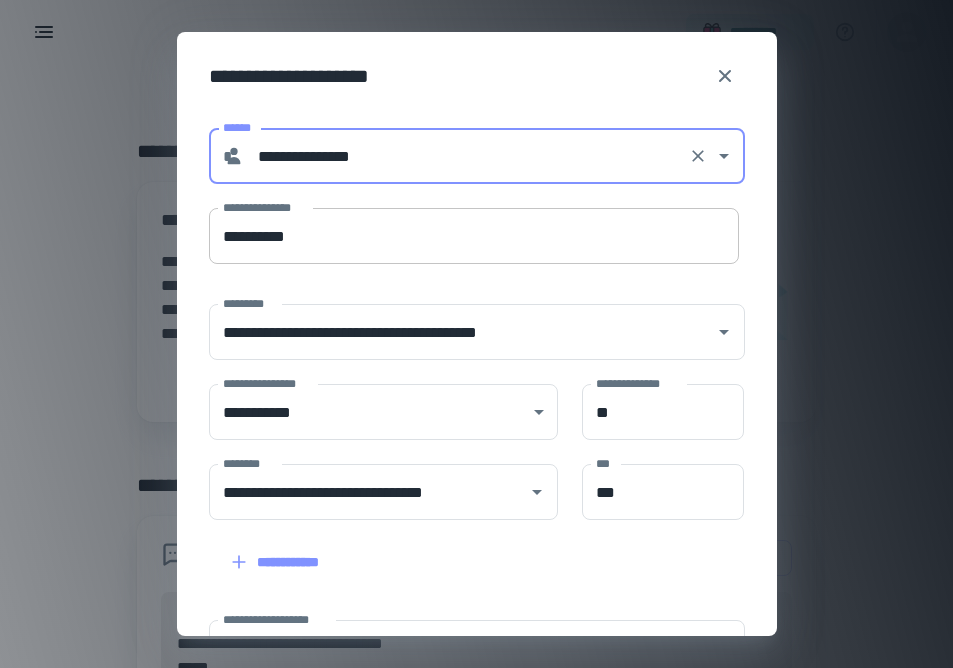 type on "**********" 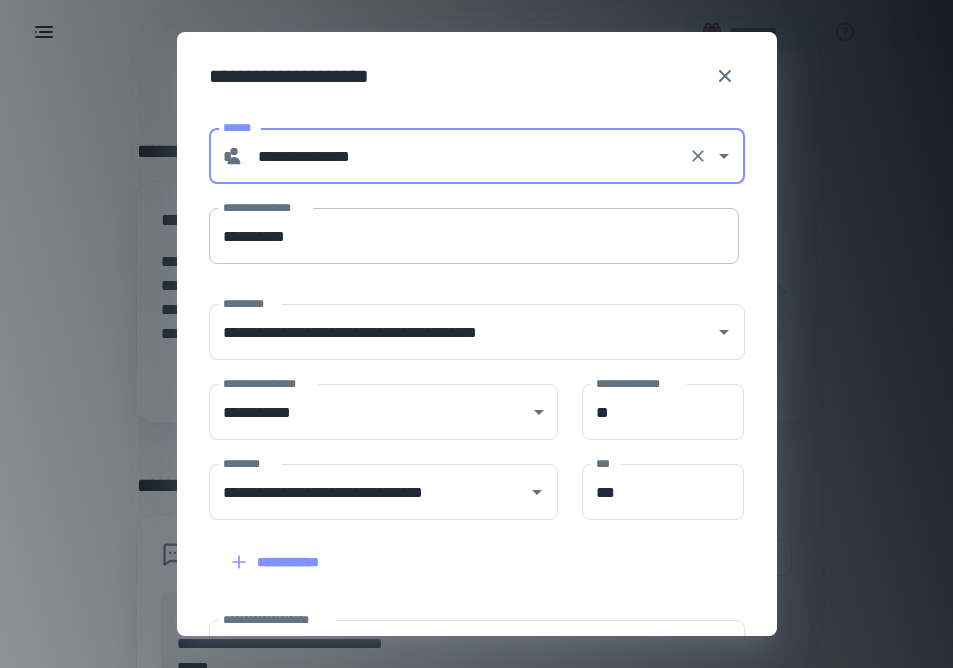 click on "**********" at bounding box center (474, 236) 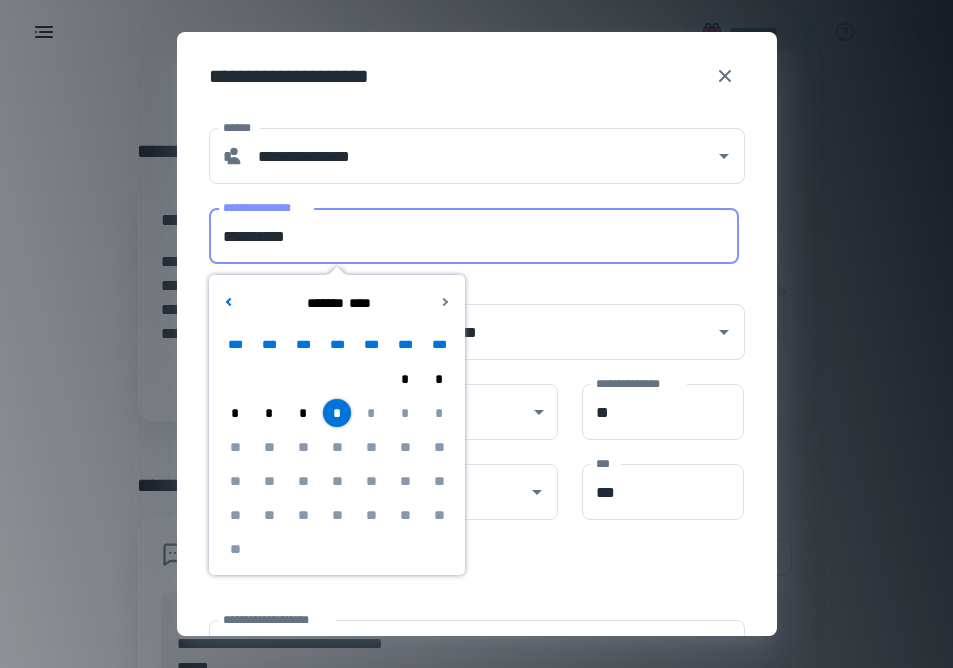 click on "*" at bounding box center [405, 379] 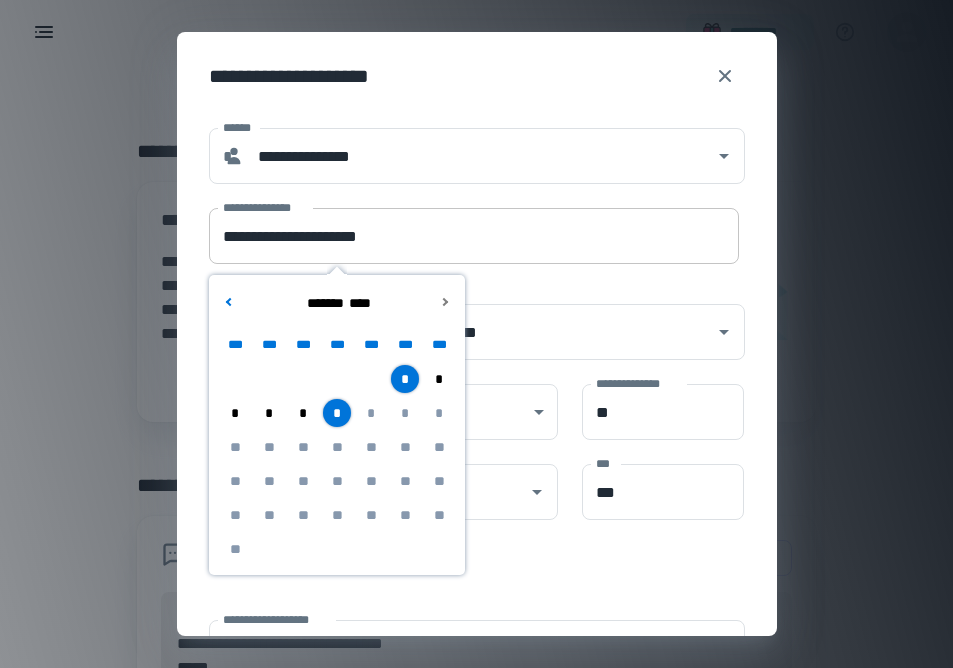 click on "**********" at bounding box center (474, 236) 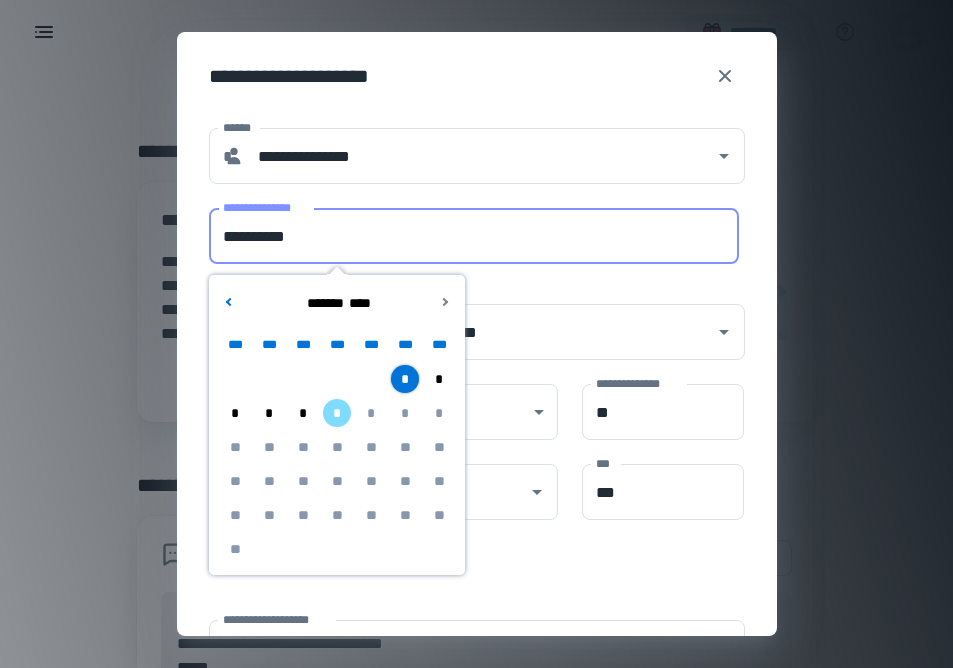 type on "**********" 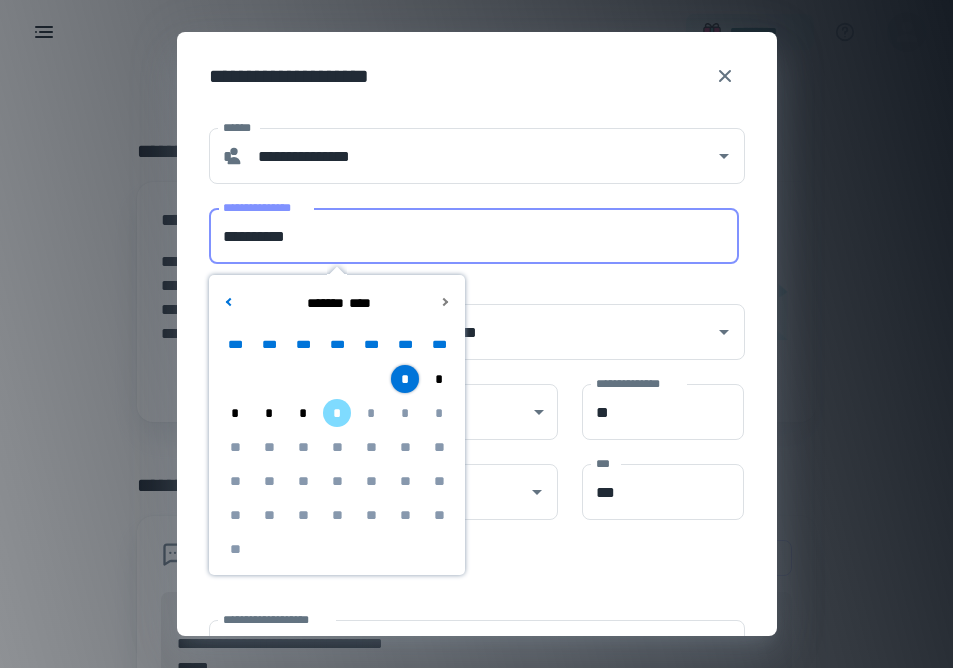 click on "**********" at bounding box center (666, 962) 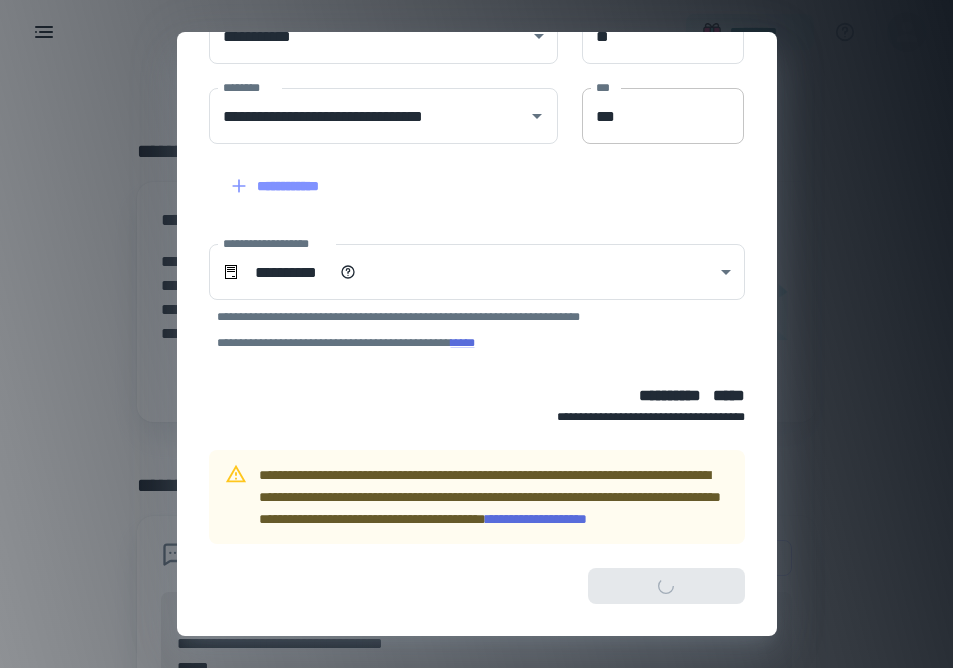 scroll, scrollTop: 398, scrollLeft: 0, axis: vertical 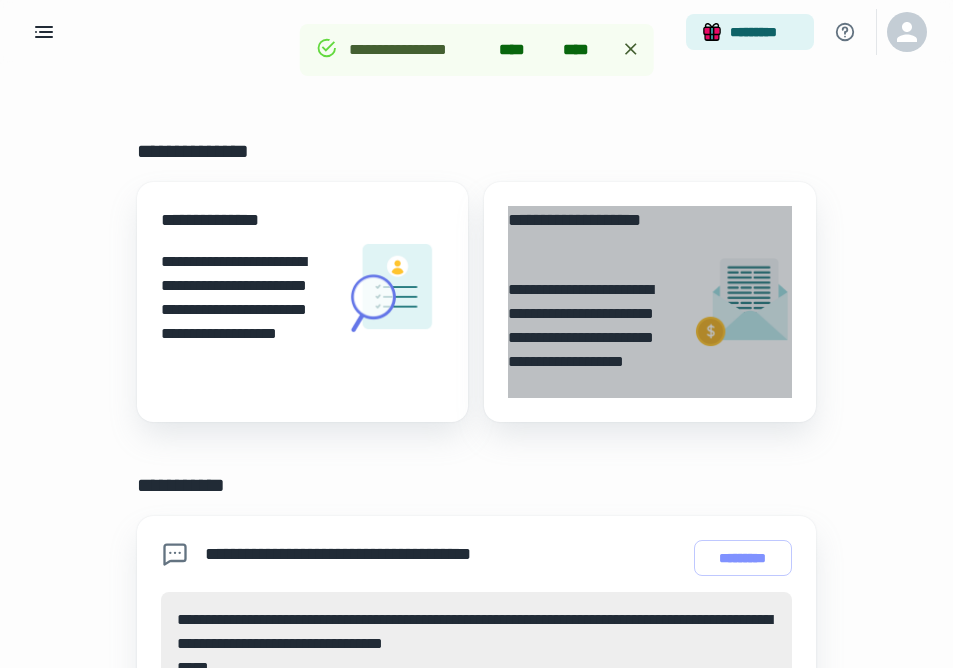 click on "**********" at bounding box center (591, 338) 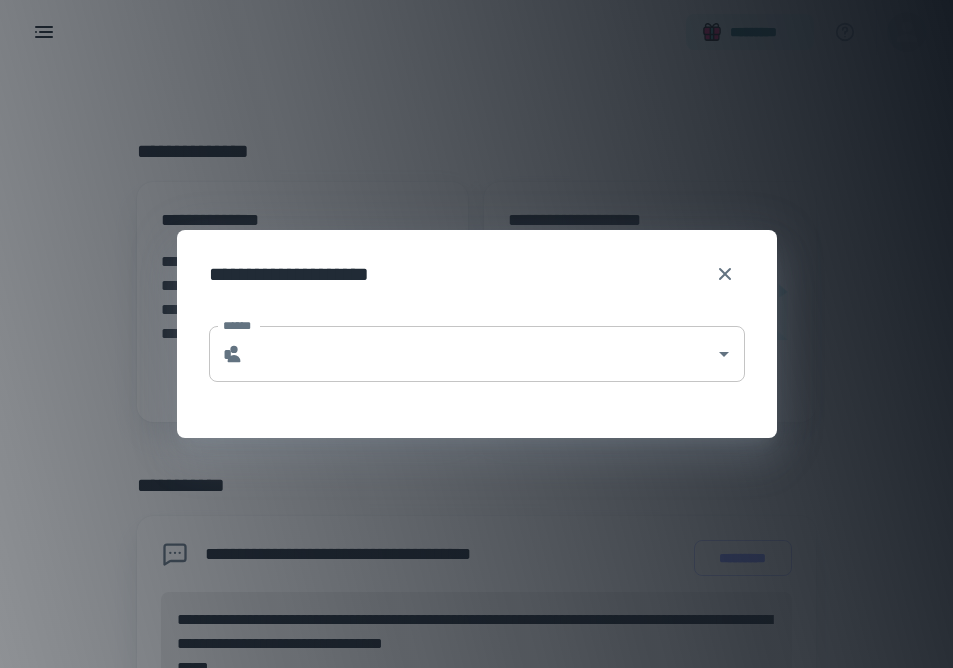 click on "* ******" at bounding box center (477, 354) 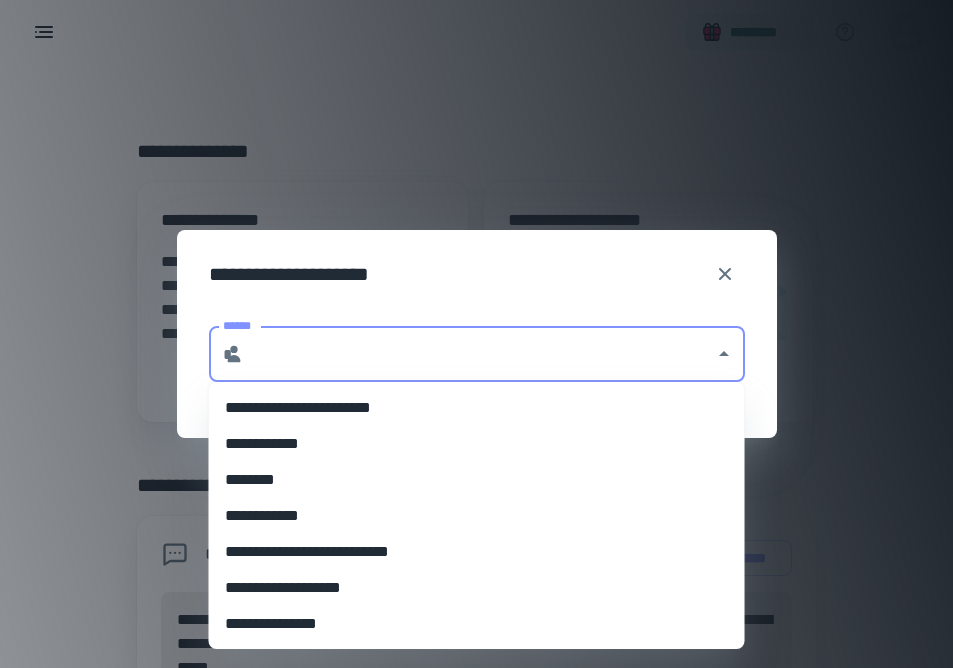click on "**********" at bounding box center [477, 588] 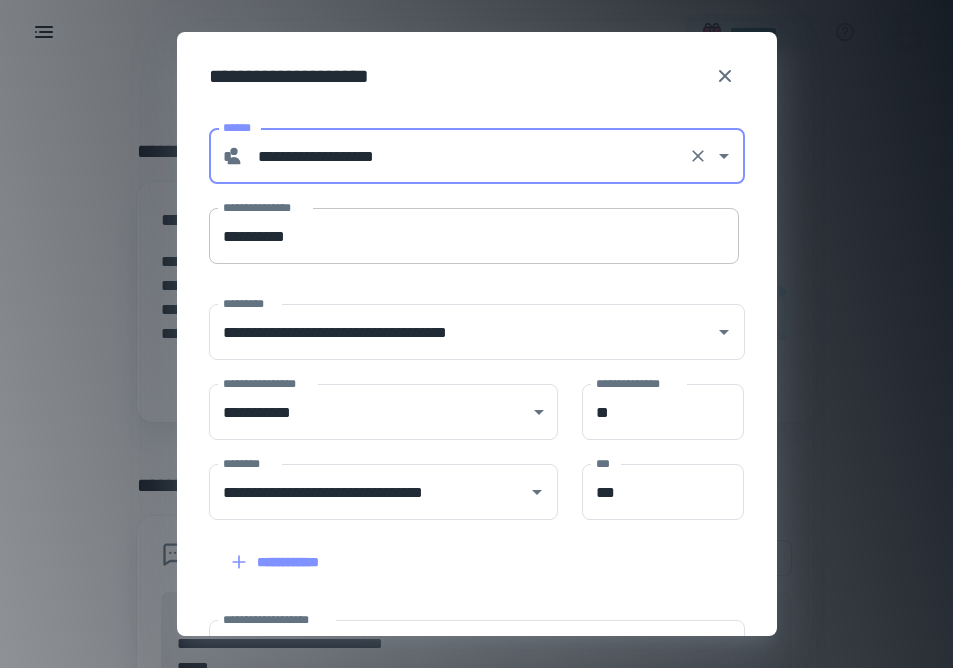 click on "**********" at bounding box center [474, 236] 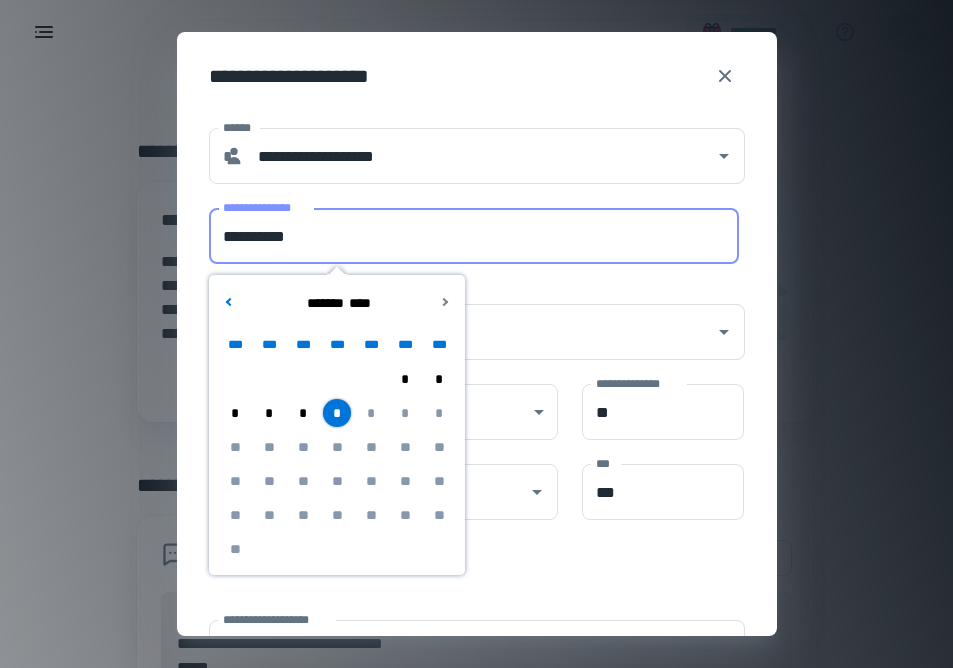click on "*" at bounding box center (405, 379) 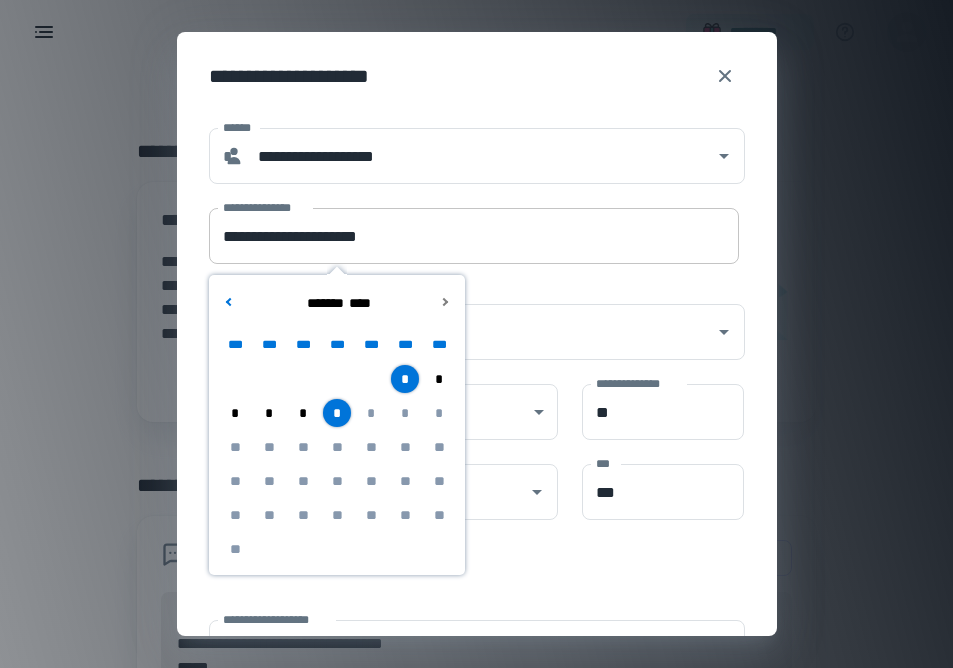 click on "**********" at bounding box center [474, 236] 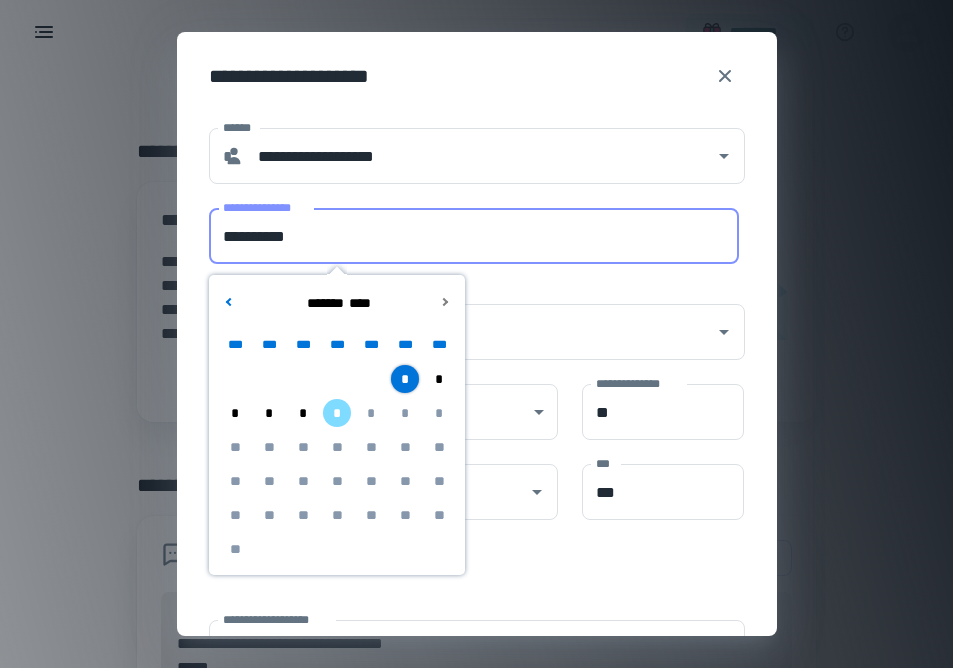 type on "**********" 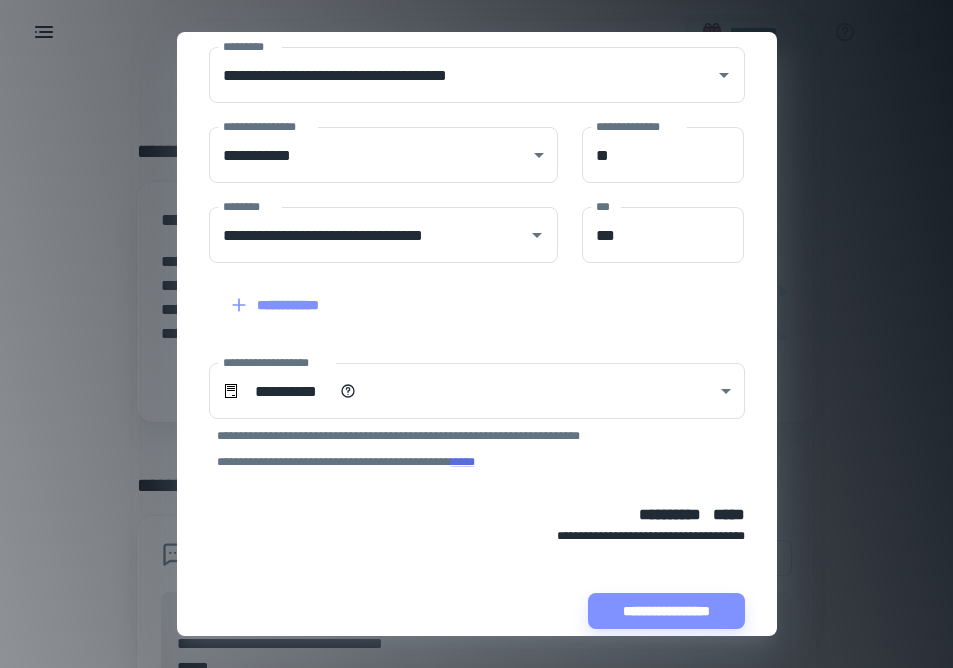 scroll, scrollTop: 282, scrollLeft: 0, axis: vertical 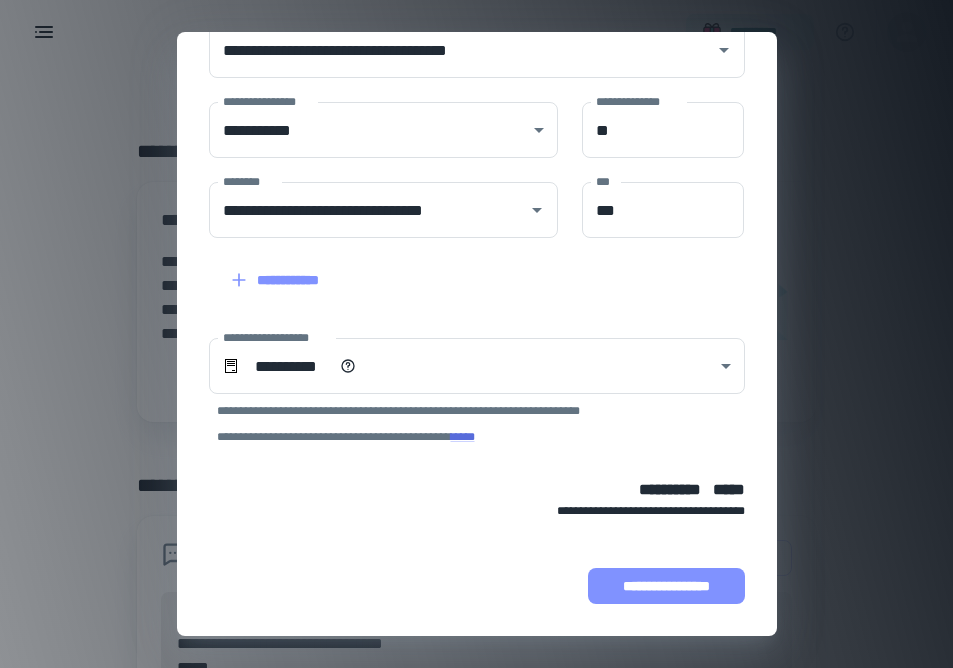 click on "**********" at bounding box center [666, 586] 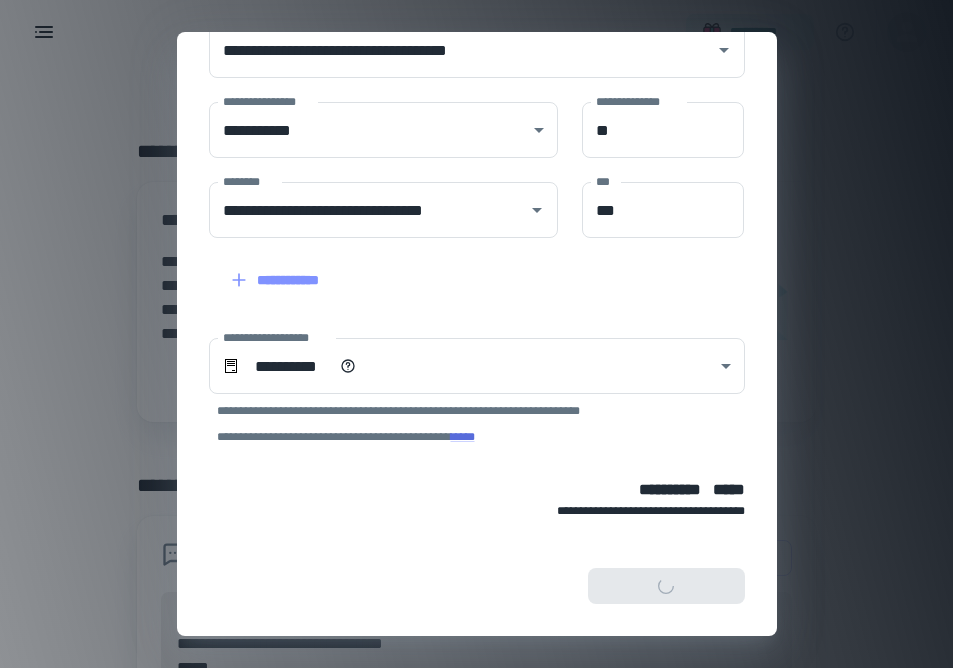 scroll, scrollTop: 408, scrollLeft: 0, axis: vertical 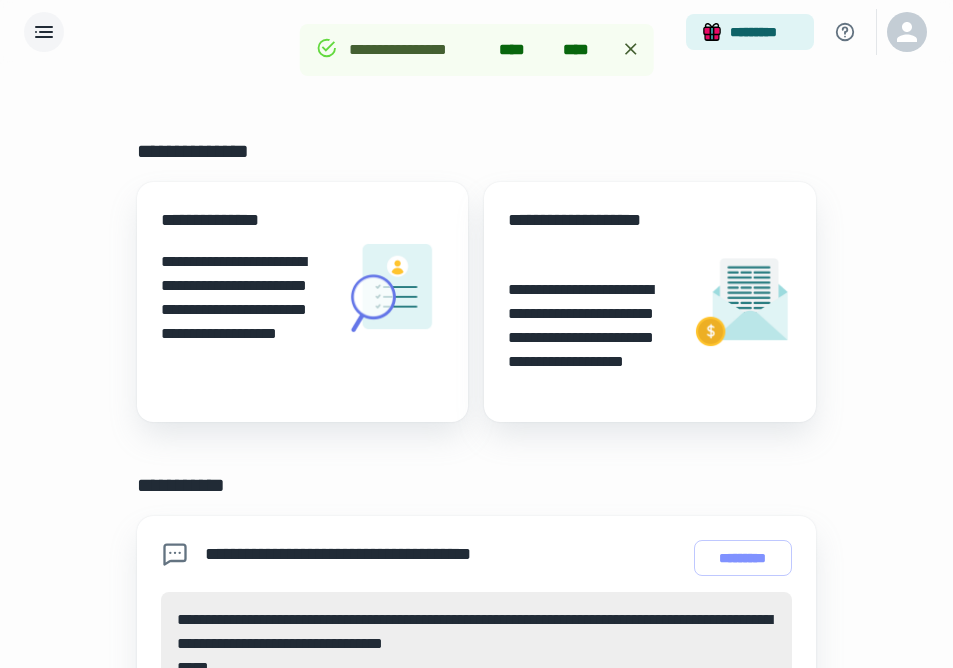 click 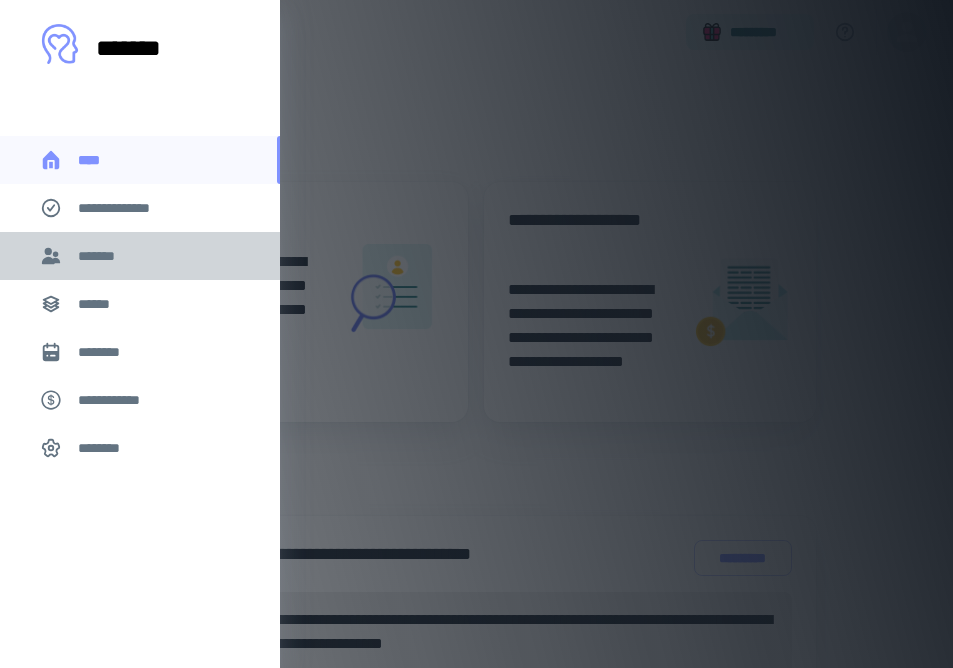 click on "*******" at bounding box center [100, 256] 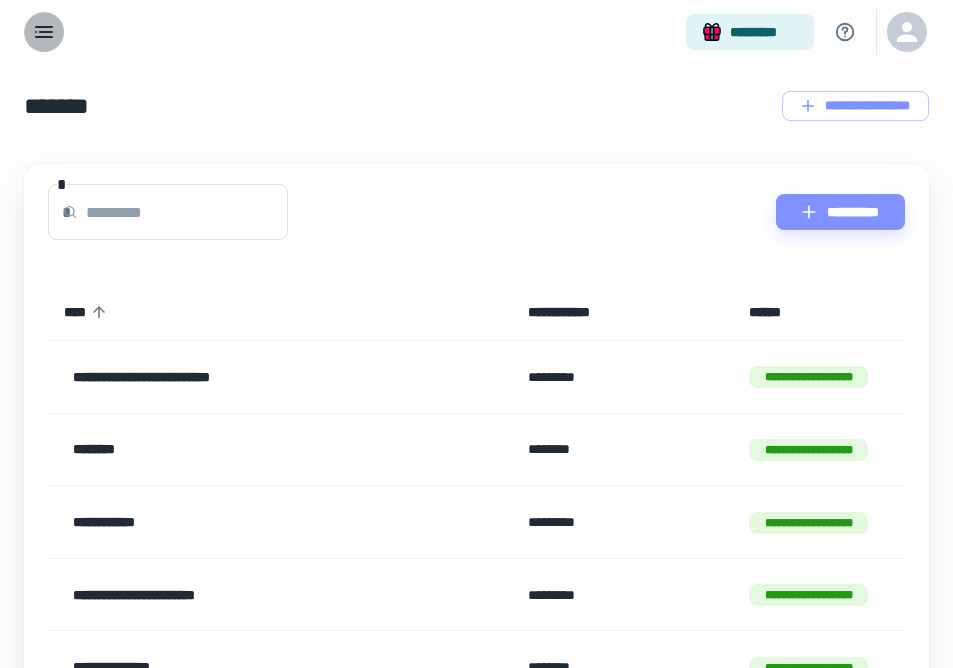 click 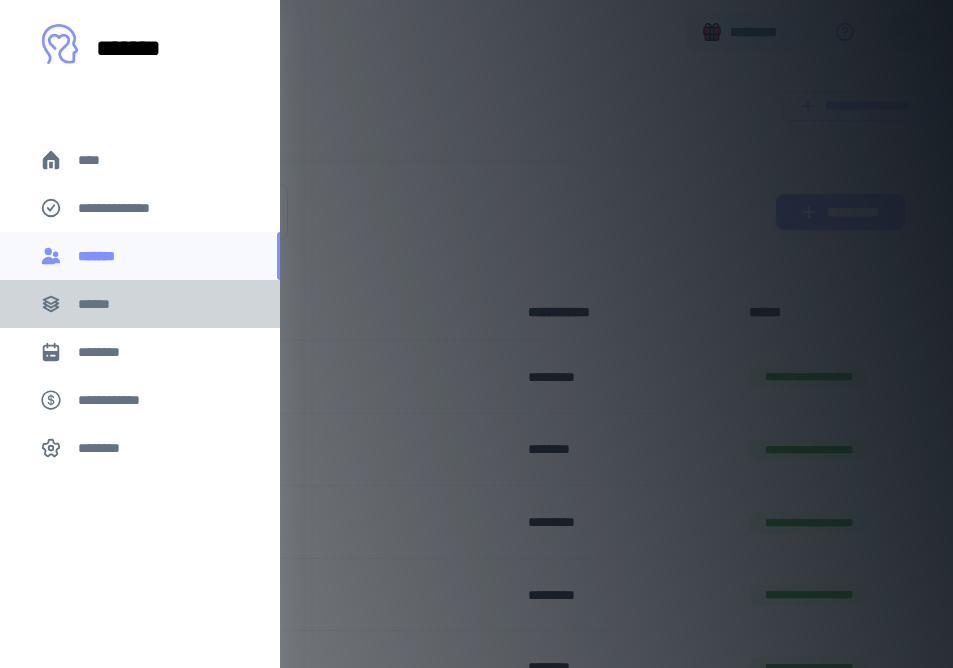 click on "******" at bounding box center [140, 304] 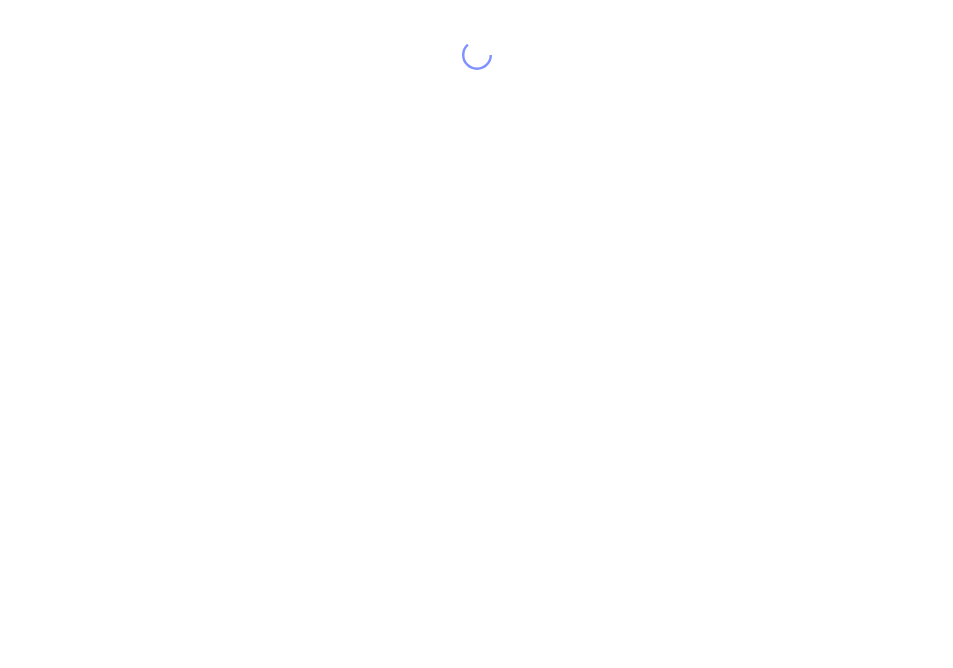 scroll, scrollTop: 0, scrollLeft: 0, axis: both 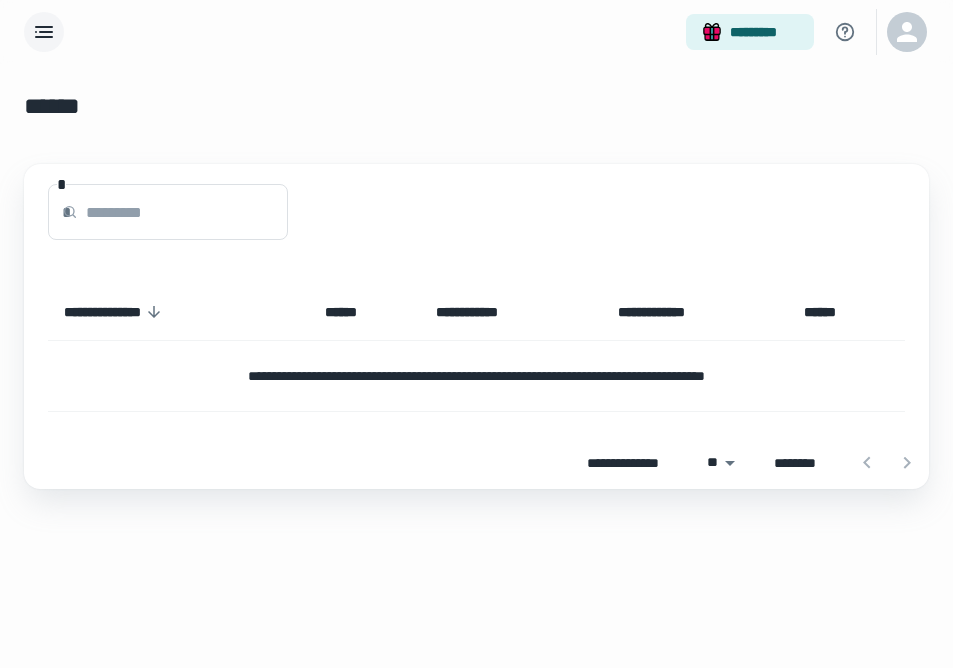 click 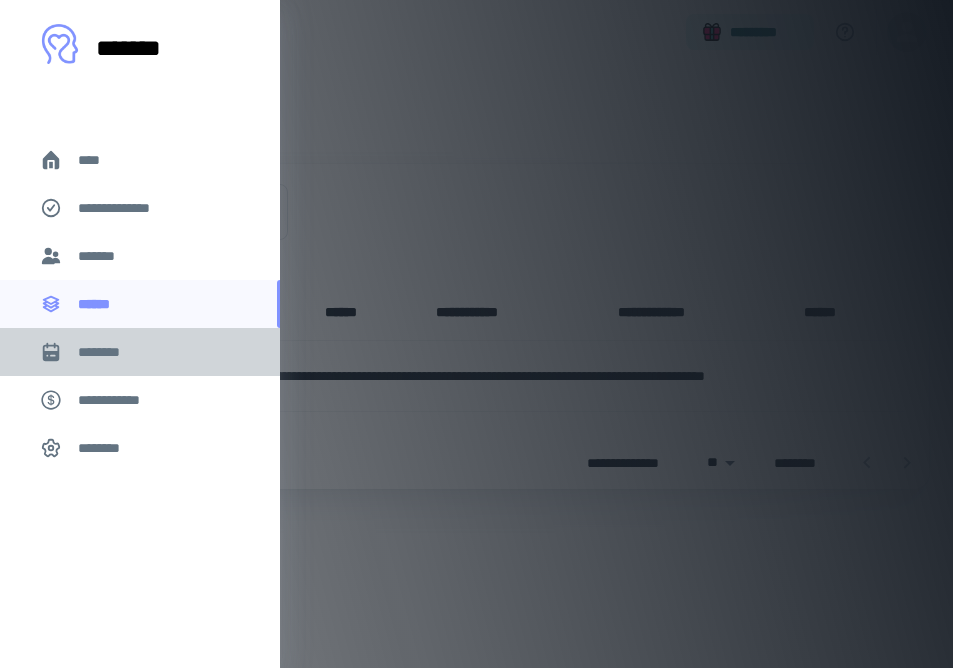click on "********" at bounding box center [107, 352] 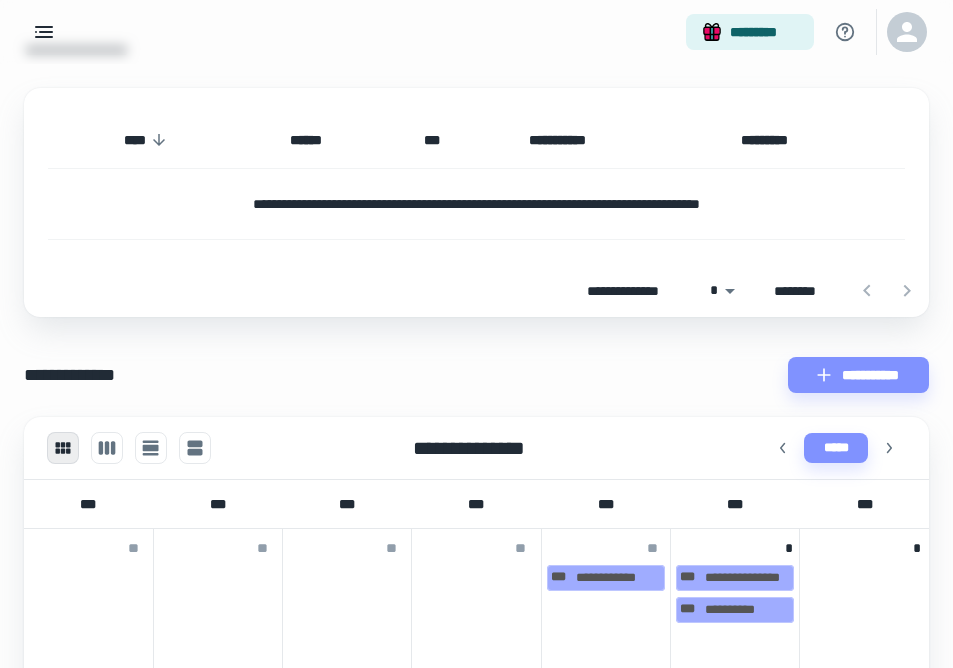 scroll, scrollTop: 0, scrollLeft: 0, axis: both 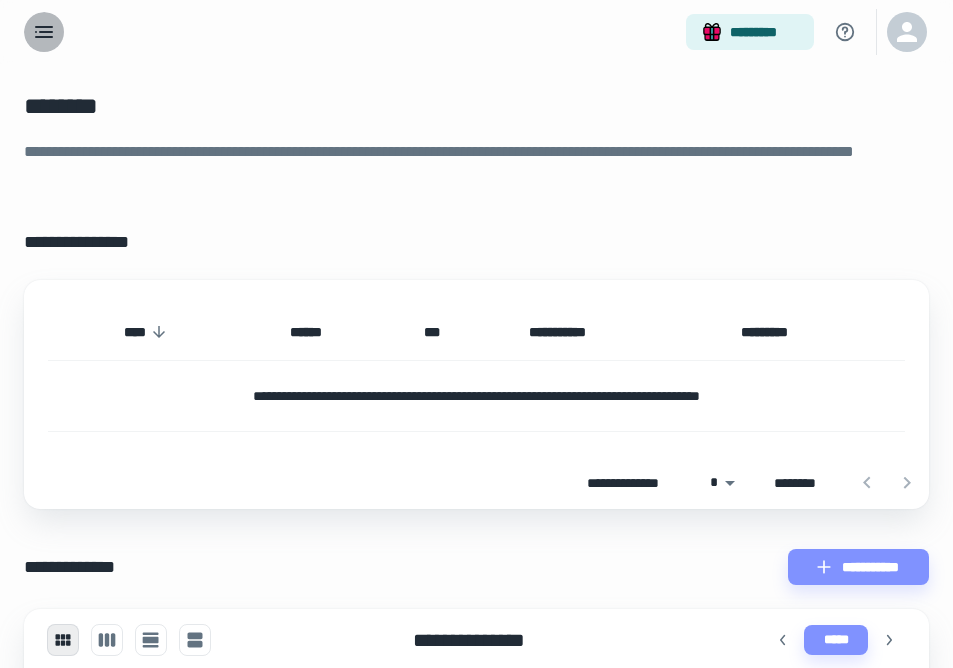 click 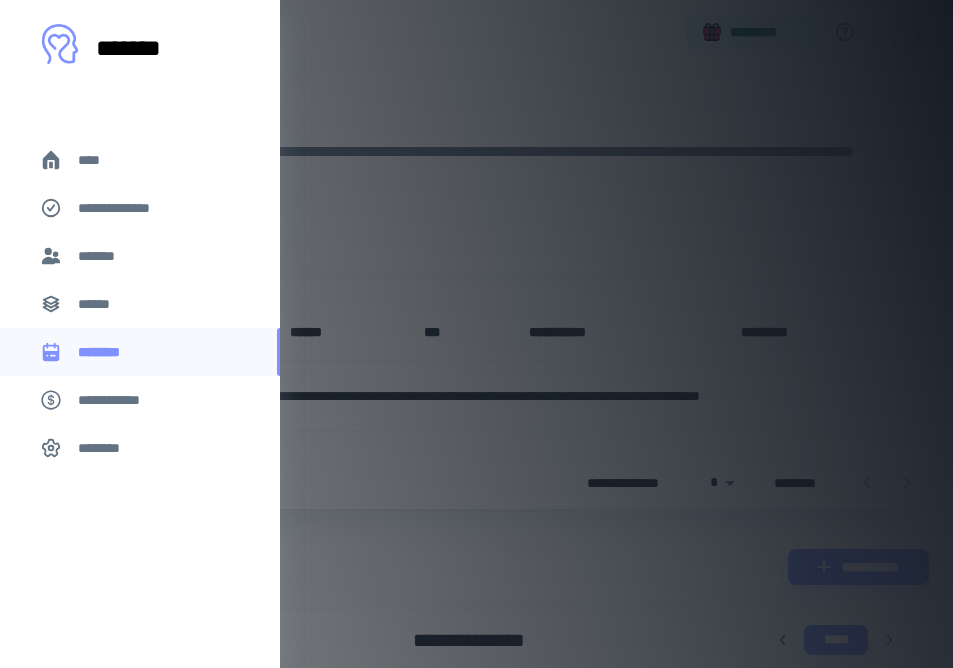 click on "****" at bounding box center (97, 160) 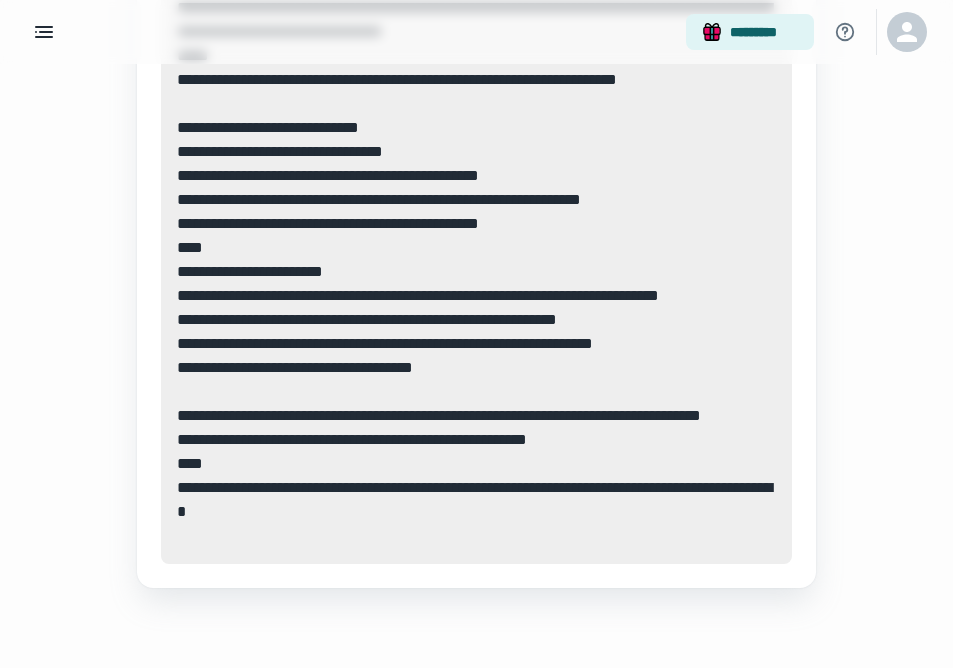 scroll, scrollTop: 0, scrollLeft: 0, axis: both 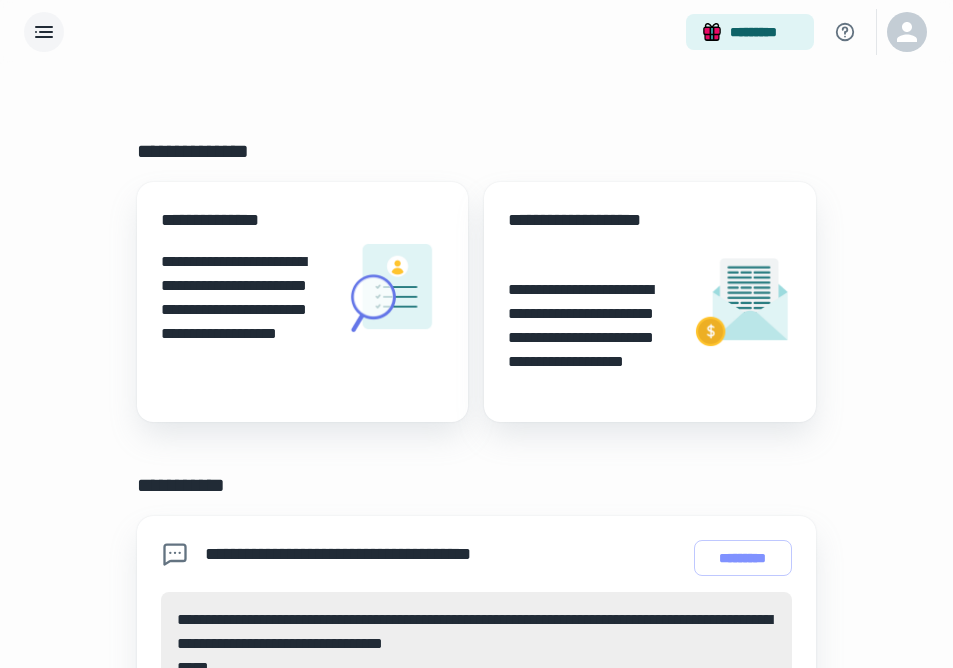 click 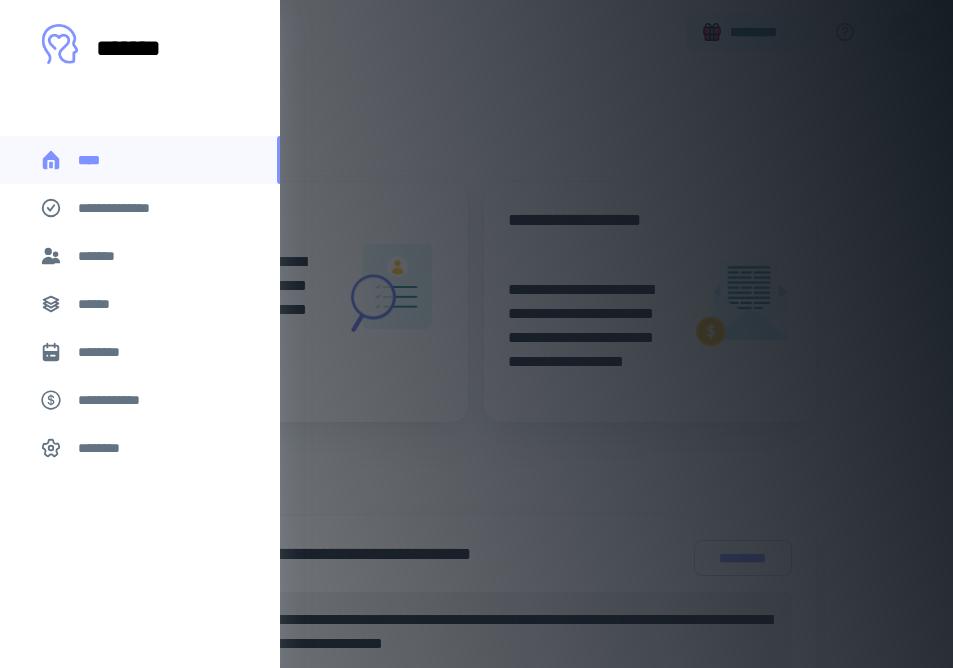 click on "******" at bounding box center [100, 304] 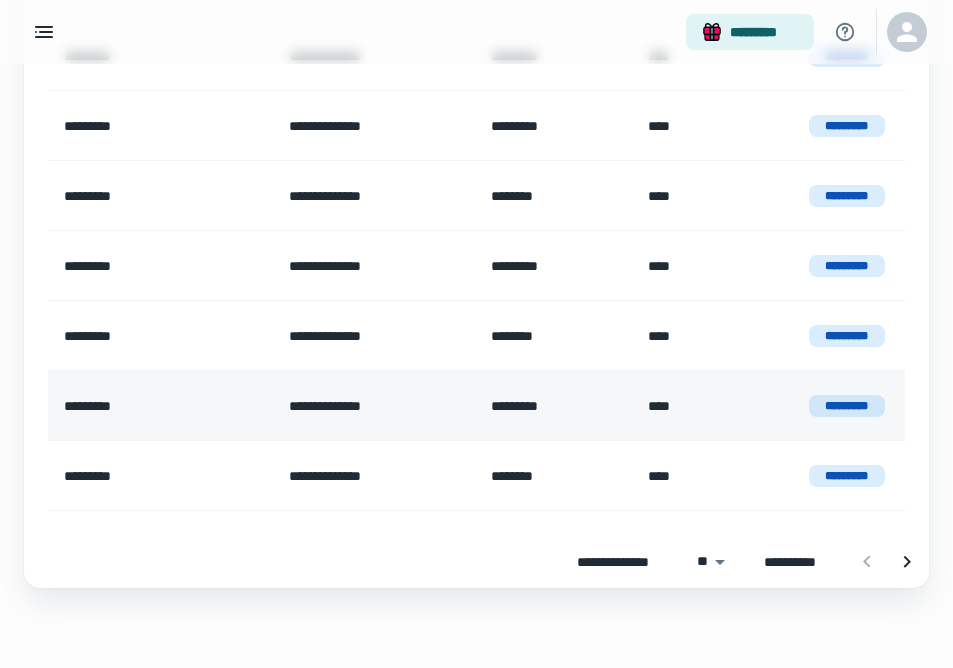 scroll, scrollTop: 0, scrollLeft: 0, axis: both 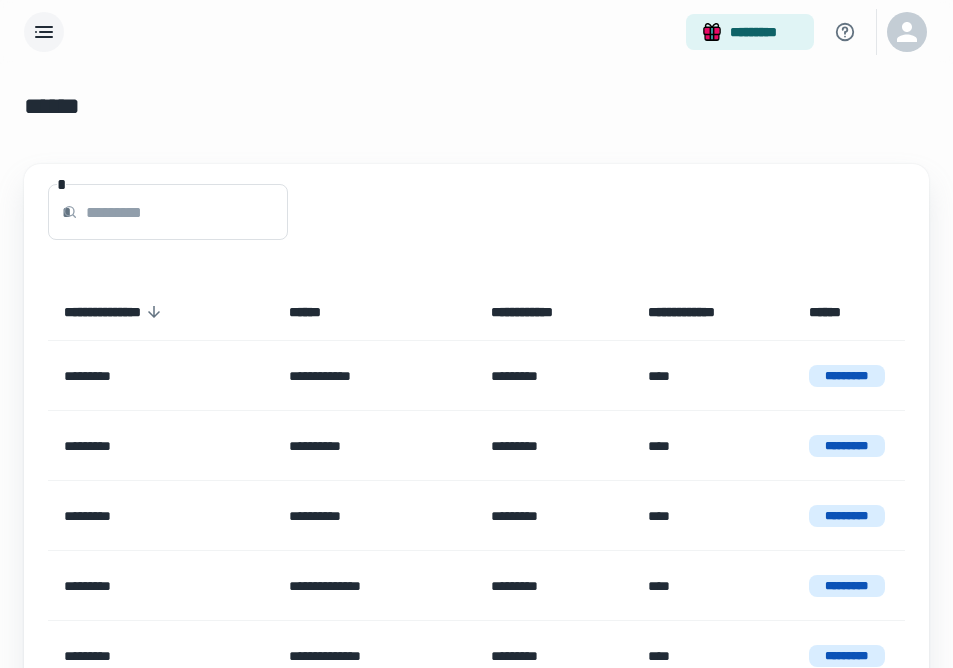 click 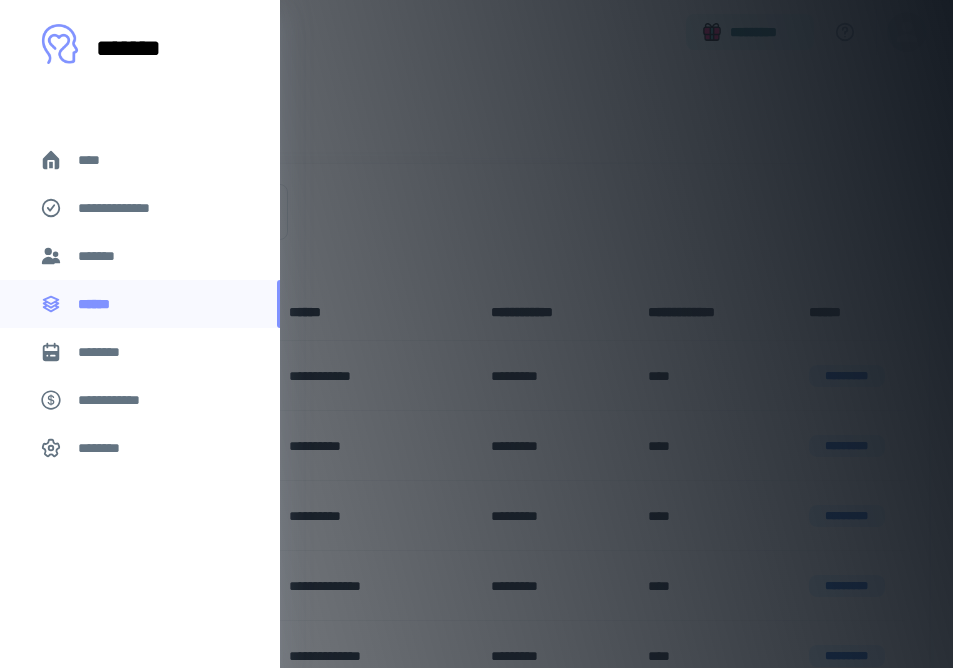click on "*******" at bounding box center [100, 256] 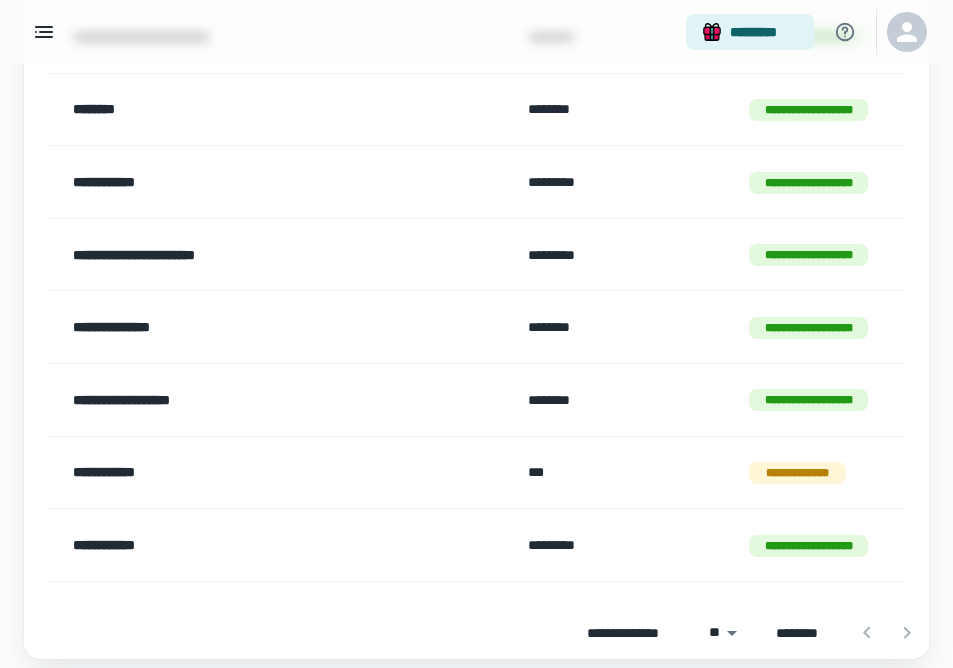 scroll, scrollTop: 341, scrollLeft: 0, axis: vertical 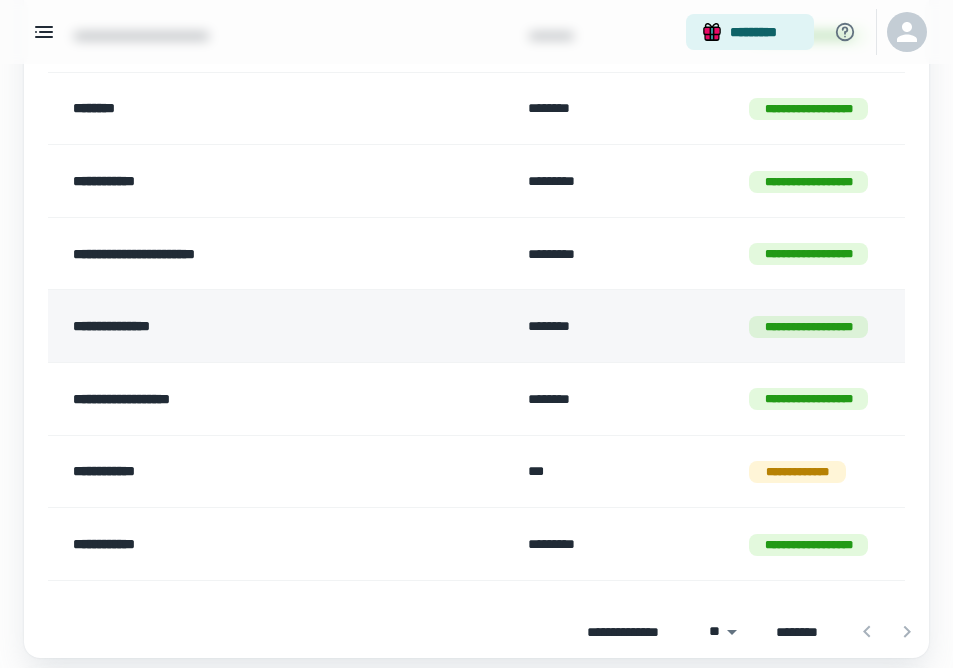 click on "**********" at bounding box center (252, 326) 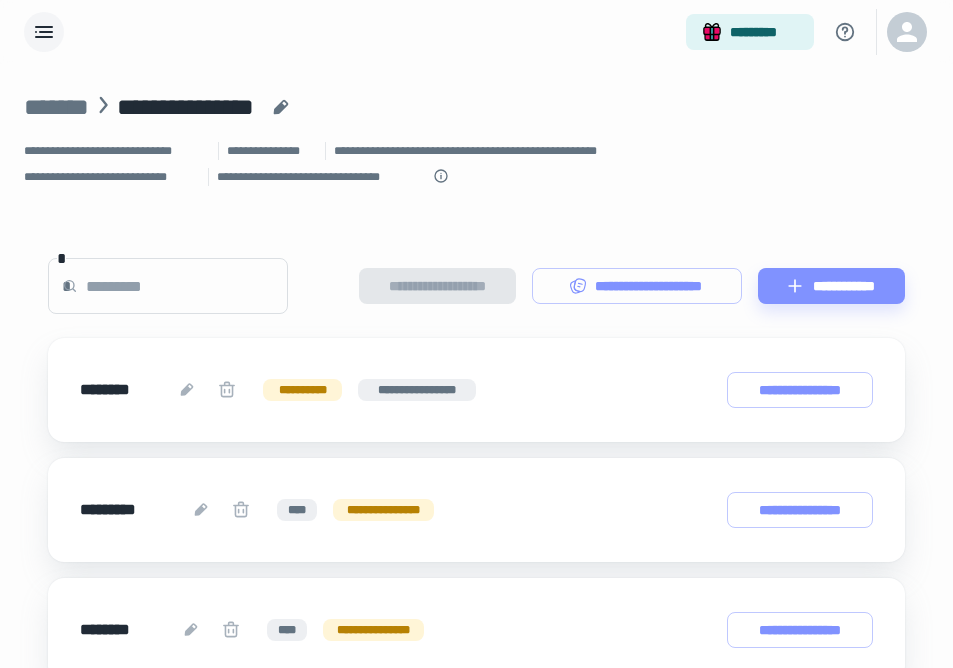 click at bounding box center [44, 32] 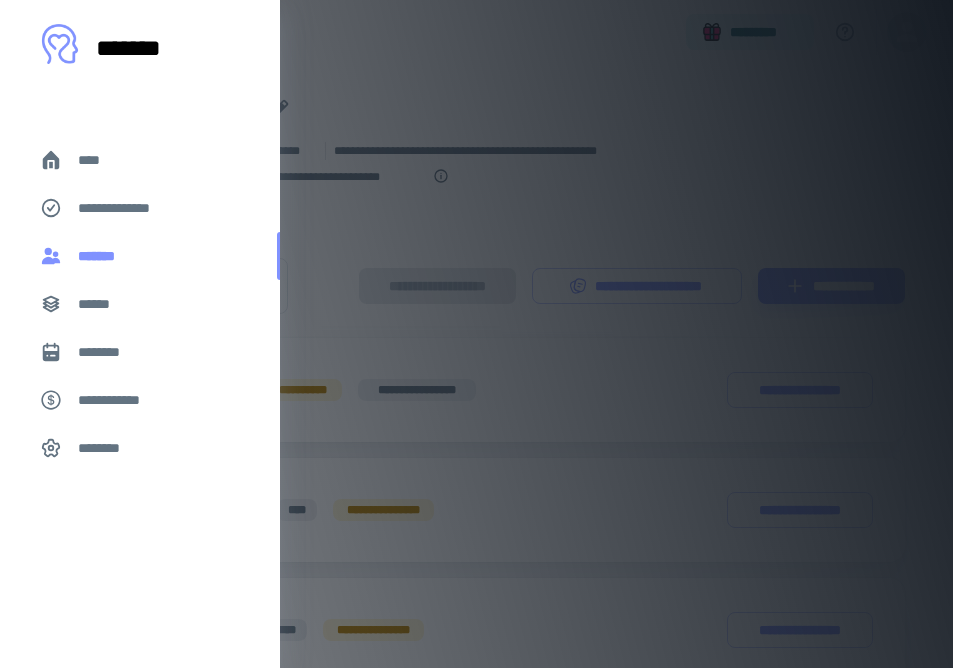 click on "*******" at bounding box center [101, 256] 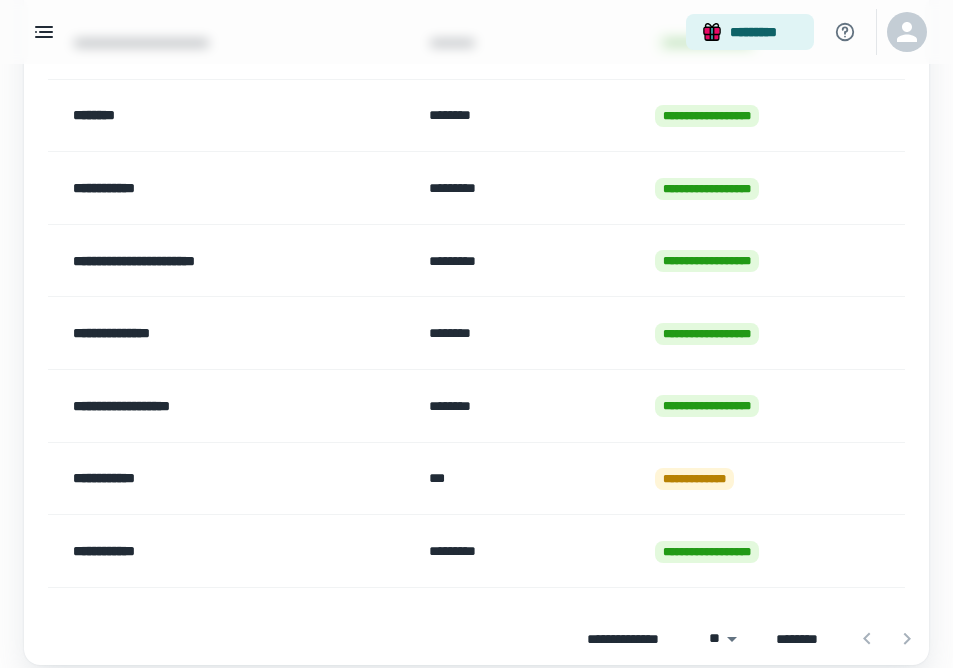 scroll, scrollTop: 511, scrollLeft: 0, axis: vertical 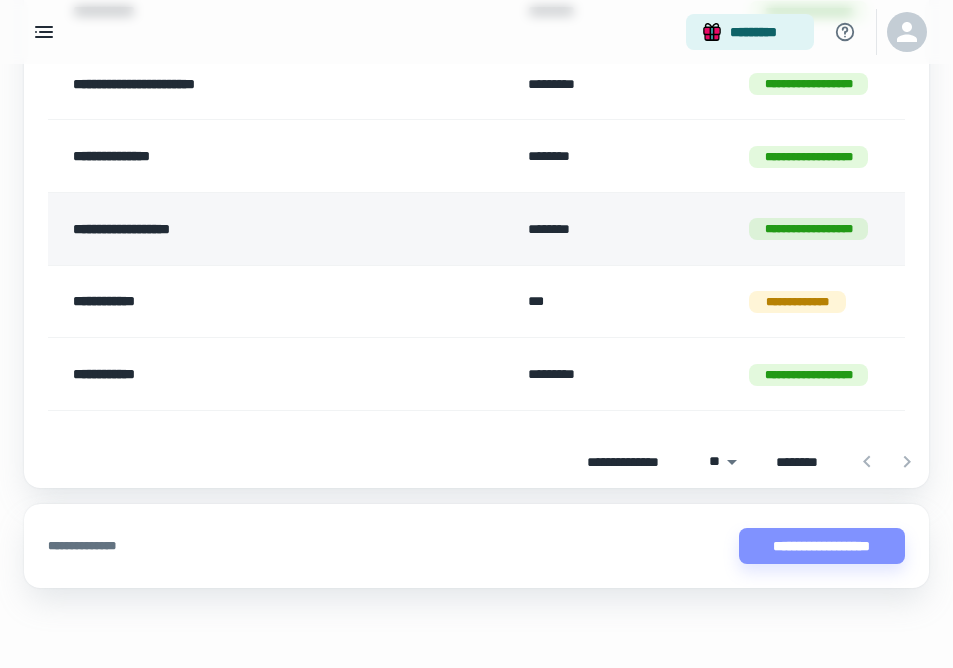 click on "**********" at bounding box center (280, 229) 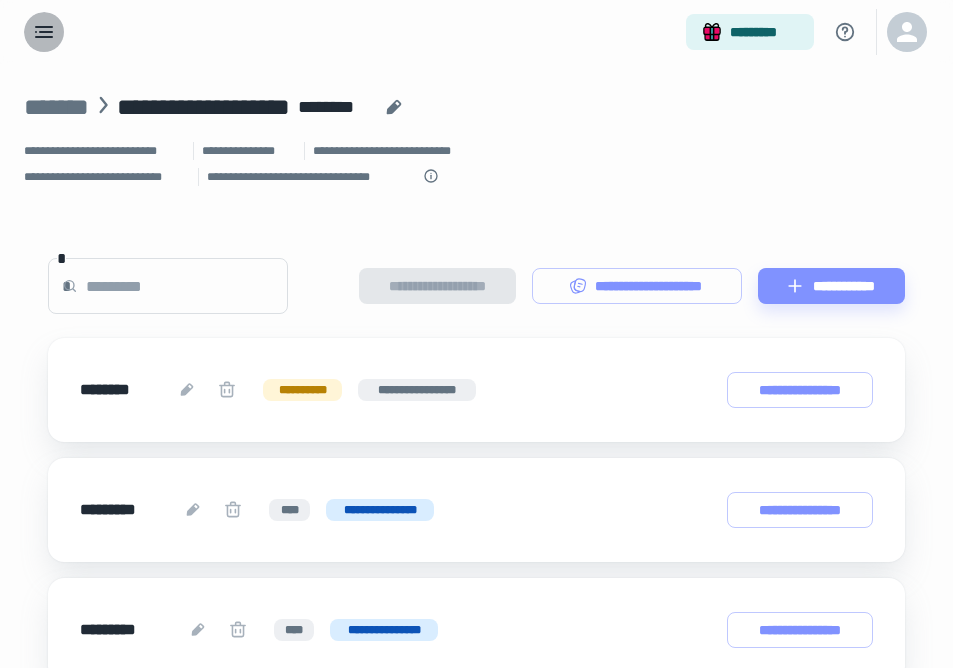 click at bounding box center [44, 32] 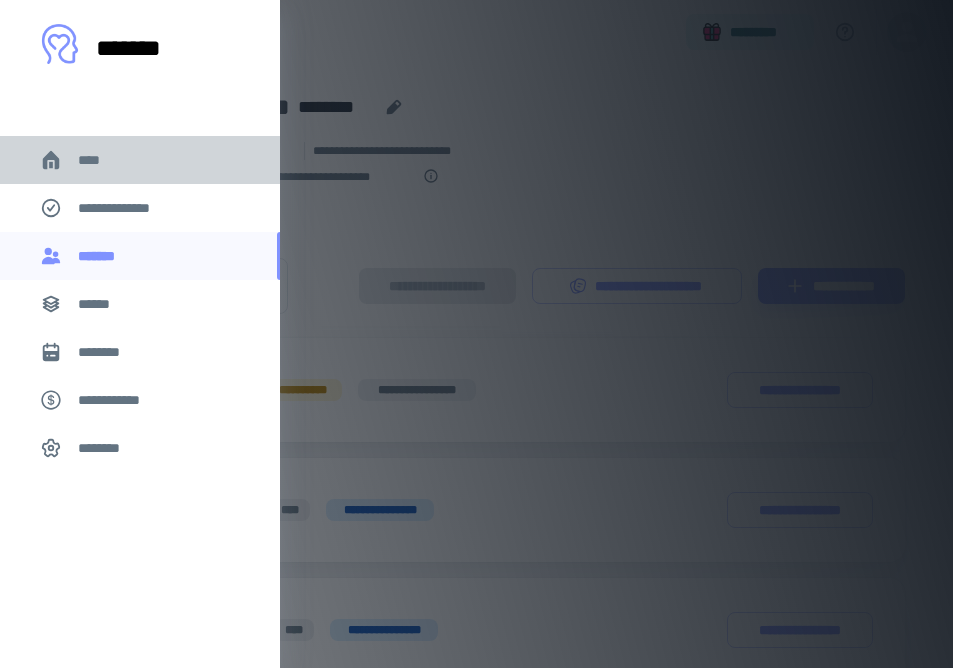 click on "****" at bounding box center (97, 160) 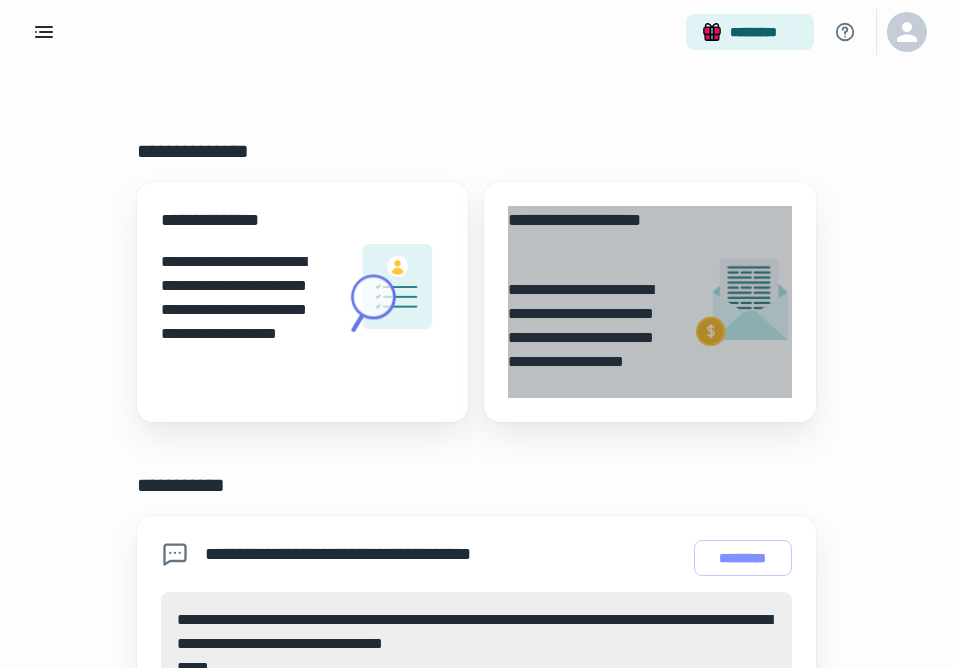 click on "**********" at bounding box center (591, 338) 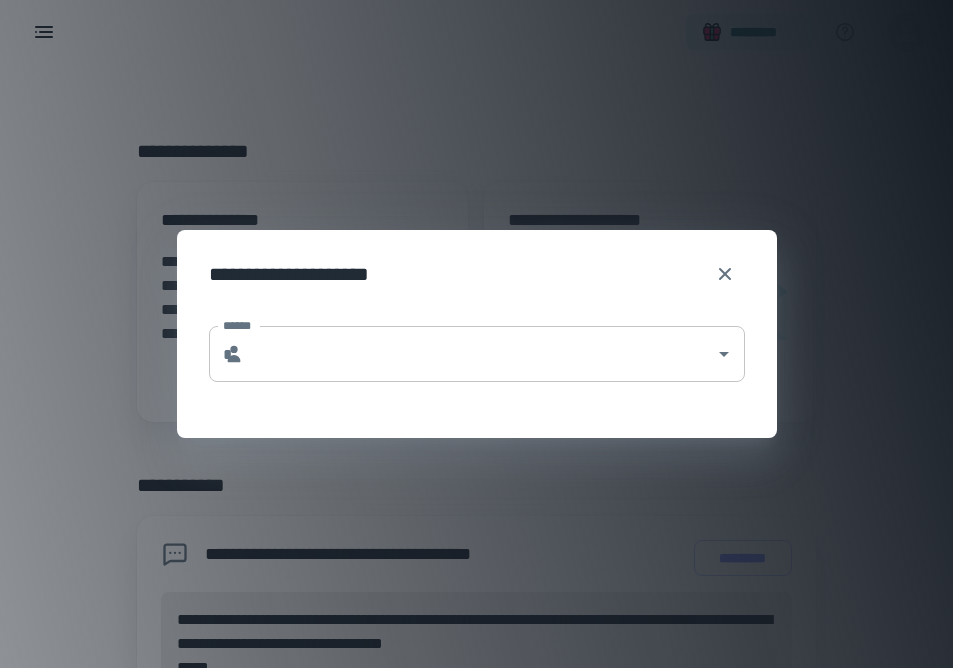click on "******" at bounding box center [479, 354] 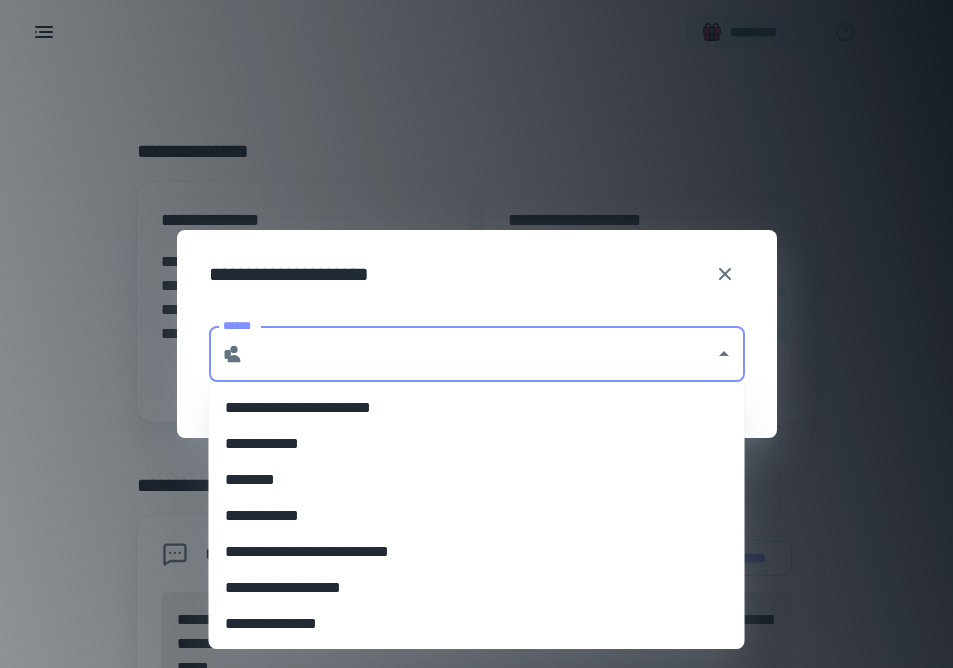 click on "********" at bounding box center (477, 480) 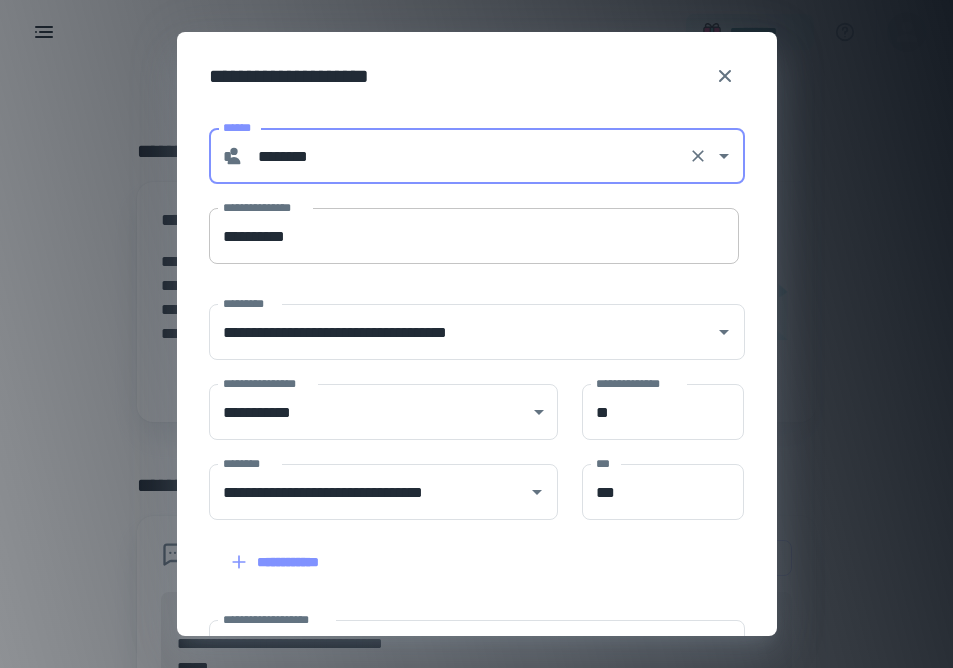 click on "**********" at bounding box center [474, 236] 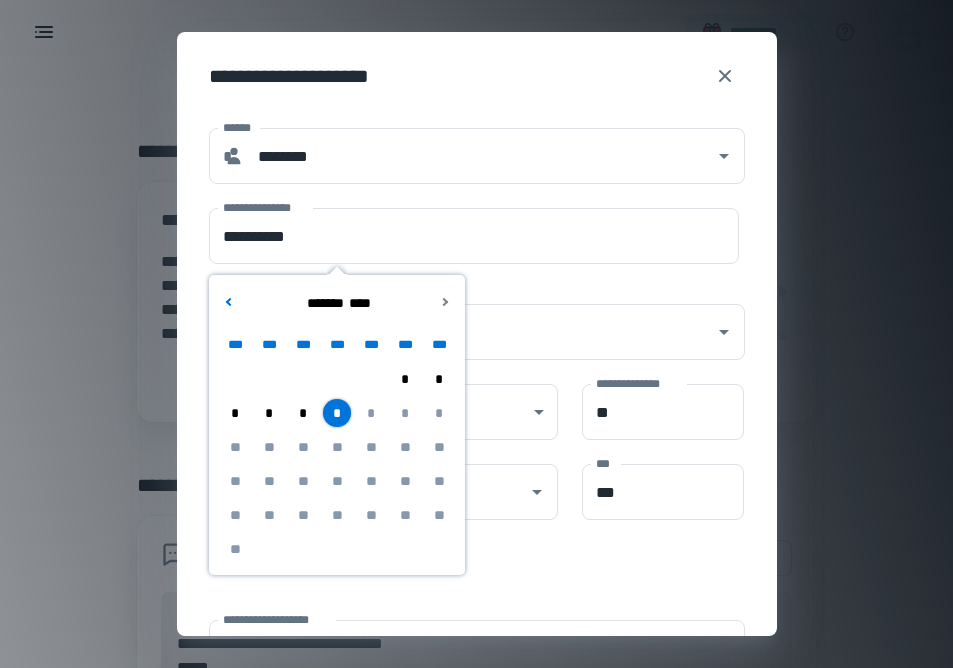 click on "*" at bounding box center [269, 413] 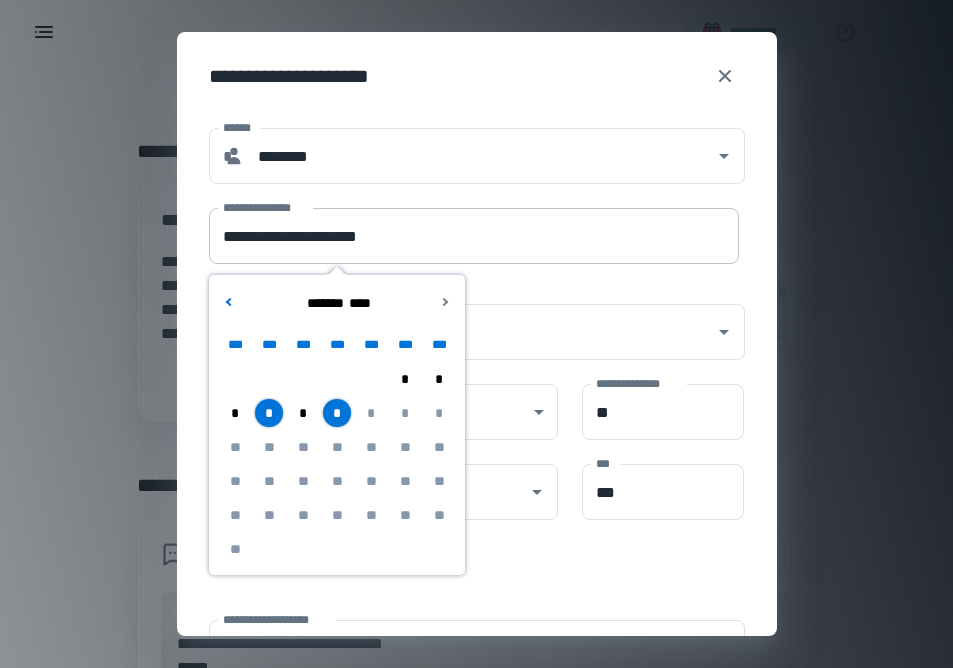 click on "**********" at bounding box center [474, 236] 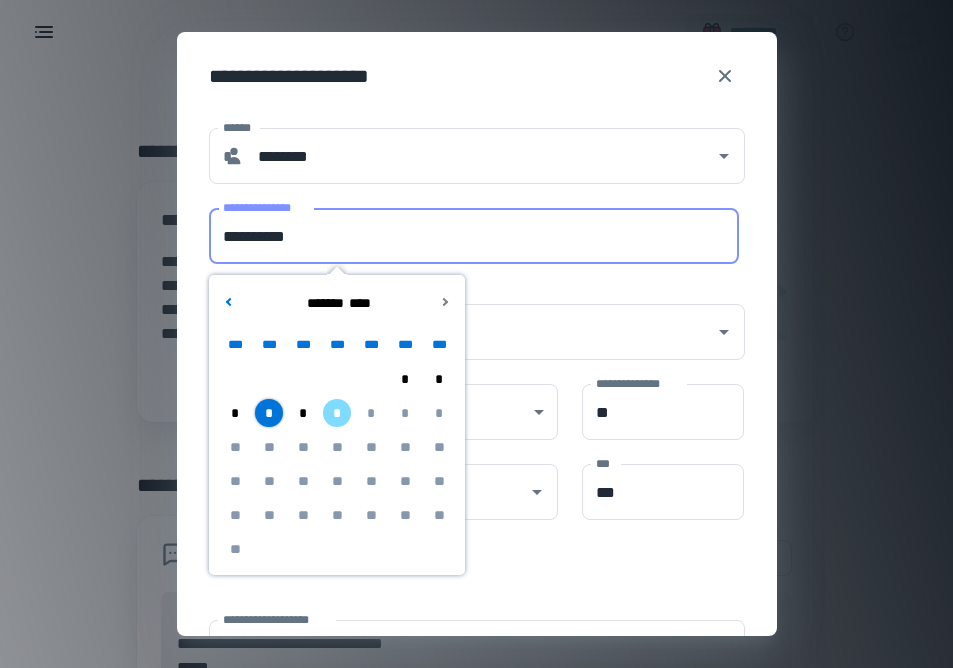 type on "**********" 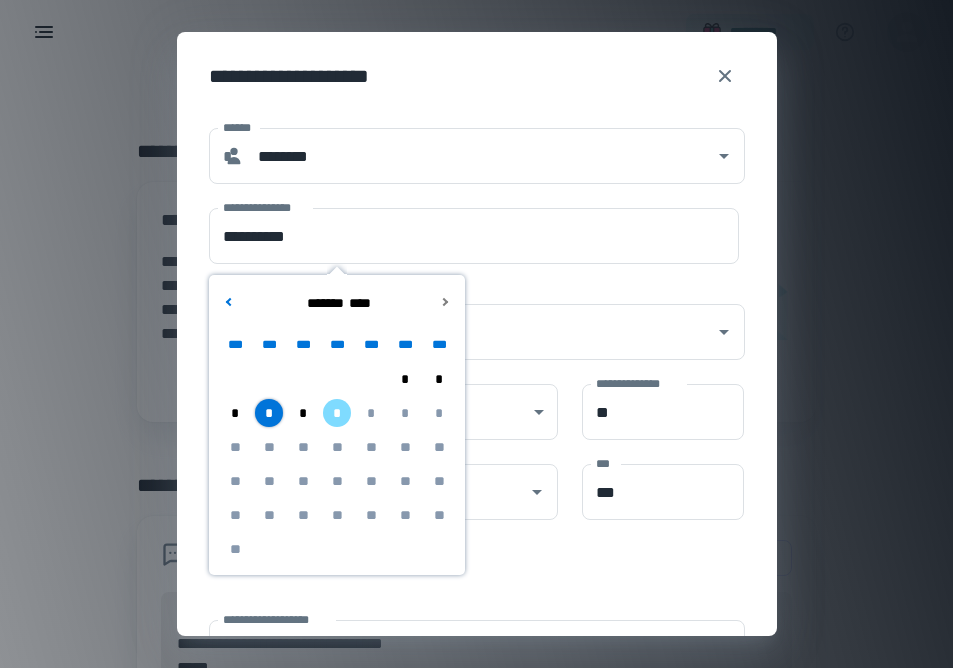 click on "**********" at bounding box center (477, 515) 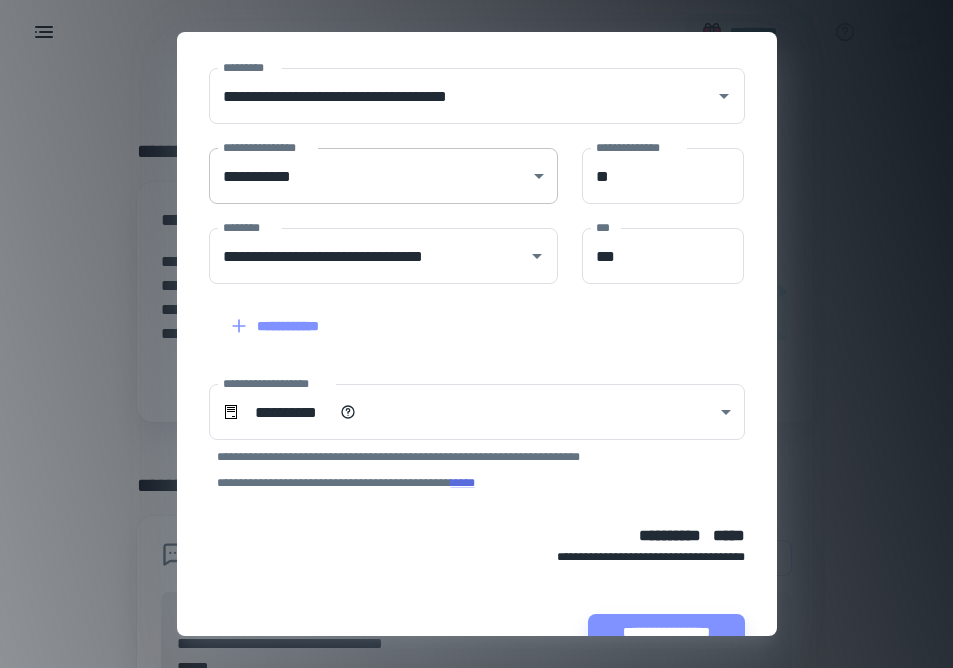 scroll, scrollTop: 282, scrollLeft: 0, axis: vertical 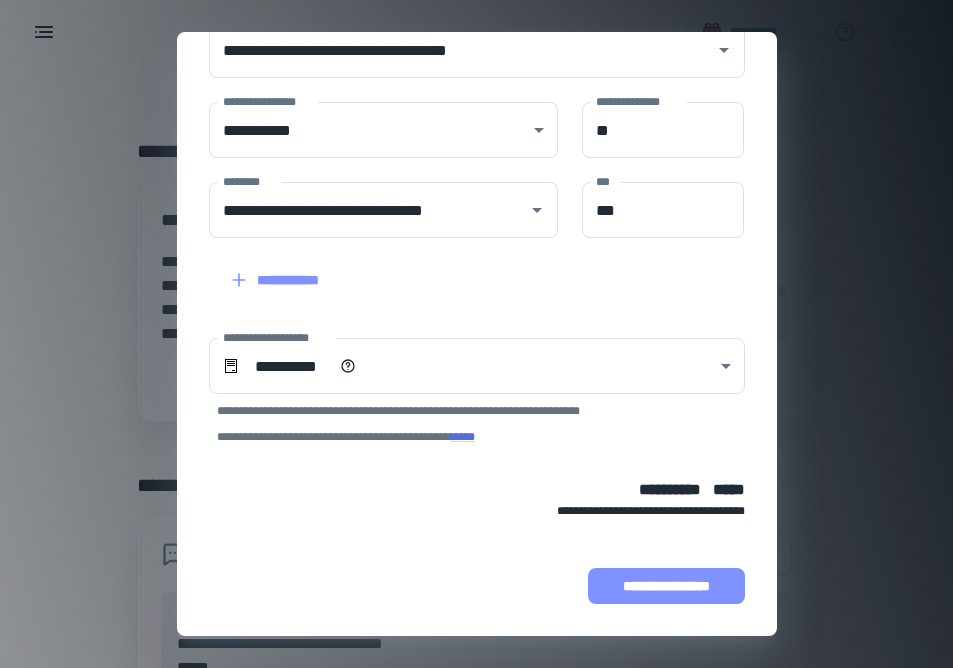 click on "**********" at bounding box center (666, 586) 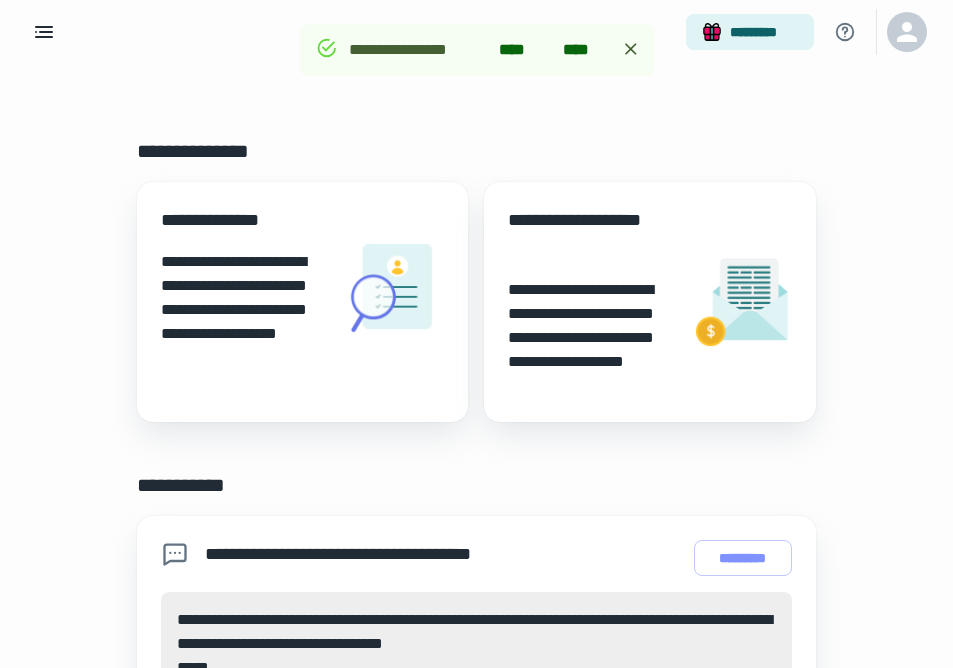 scroll, scrollTop: 408, scrollLeft: 0, axis: vertical 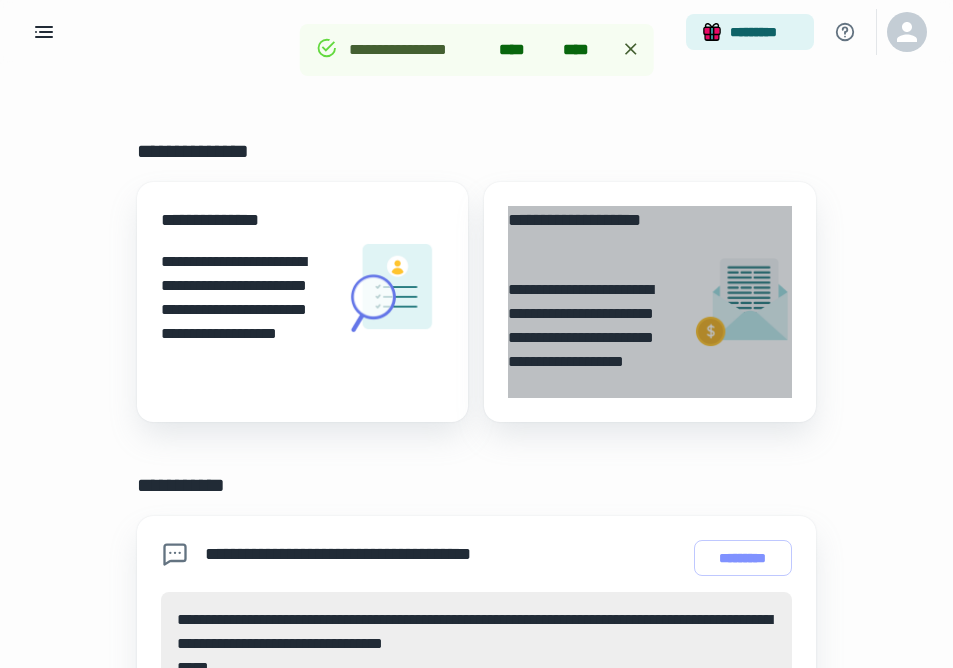 click on "**********" at bounding box center [591, 338] 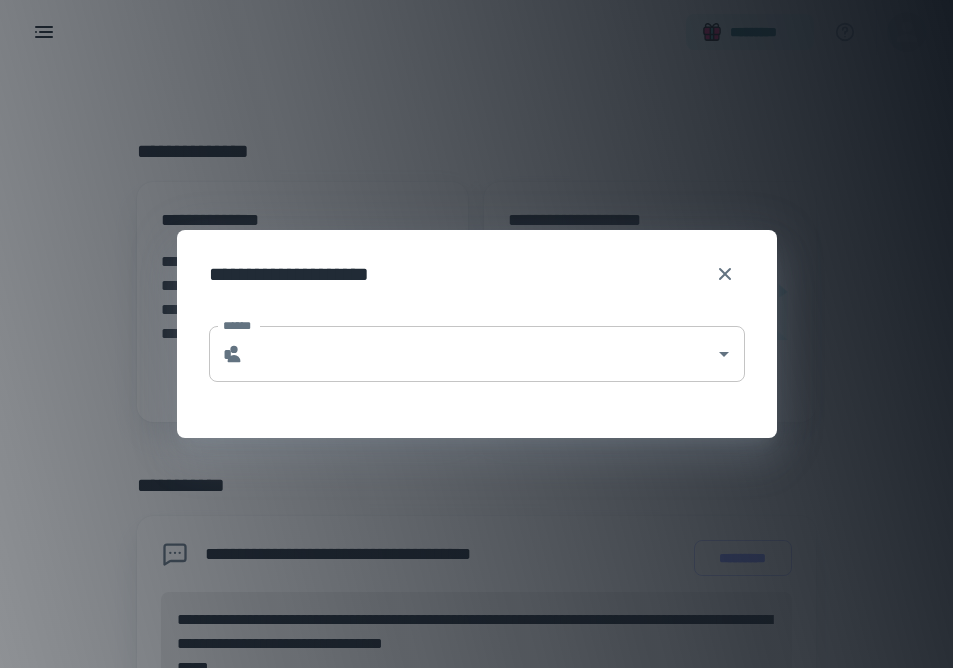 click on "* ******" at bounding box center [477, 354] 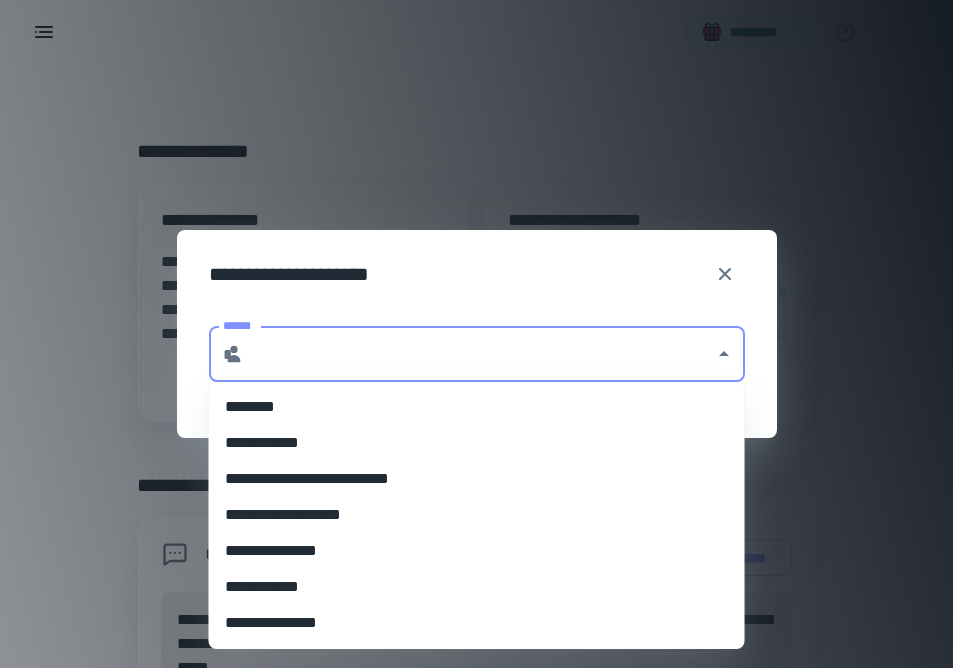scroll, scrollTop: 0, scrollLeft: 0, axis: both 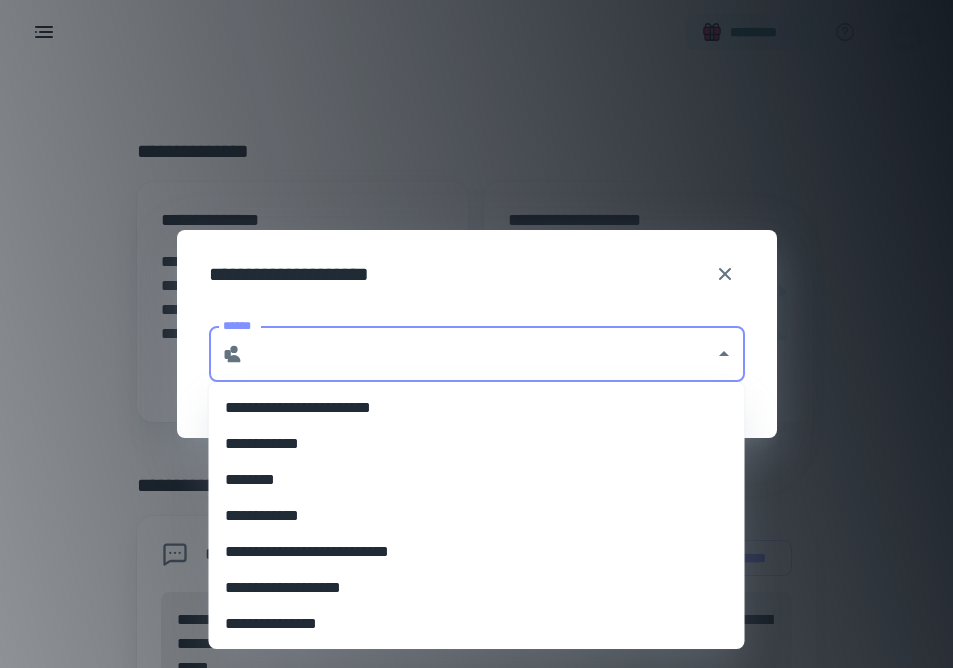 click on "**********" at bounding box center (477, 408) 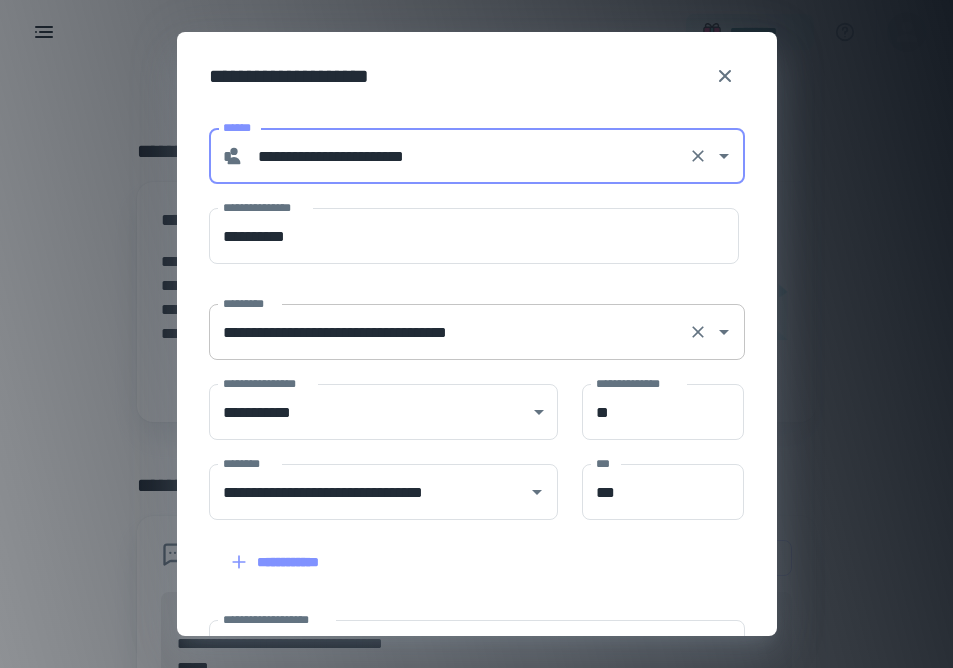 scroll, scrollTop: 15, scrollLeft: 0, axis: vertical 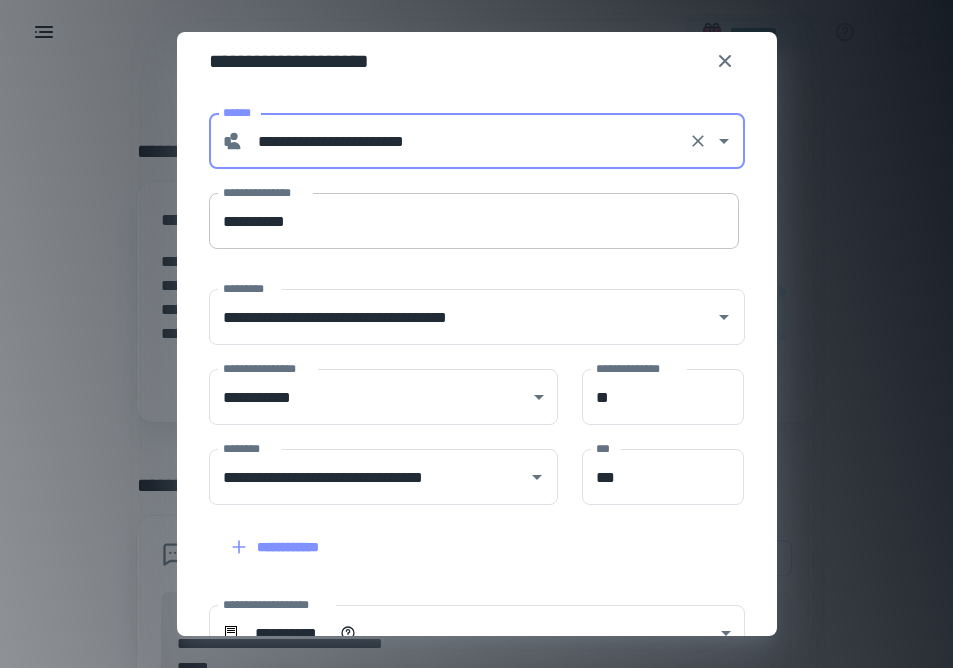 click on "**********" at bounding box center [474, 221] 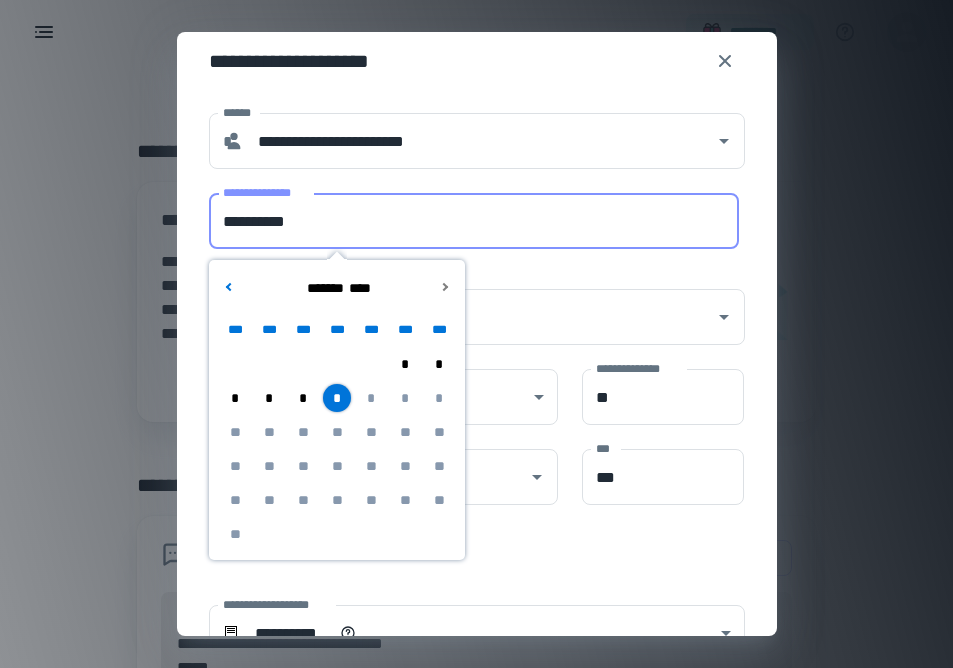click on "*" at bounding box center (269, 398) 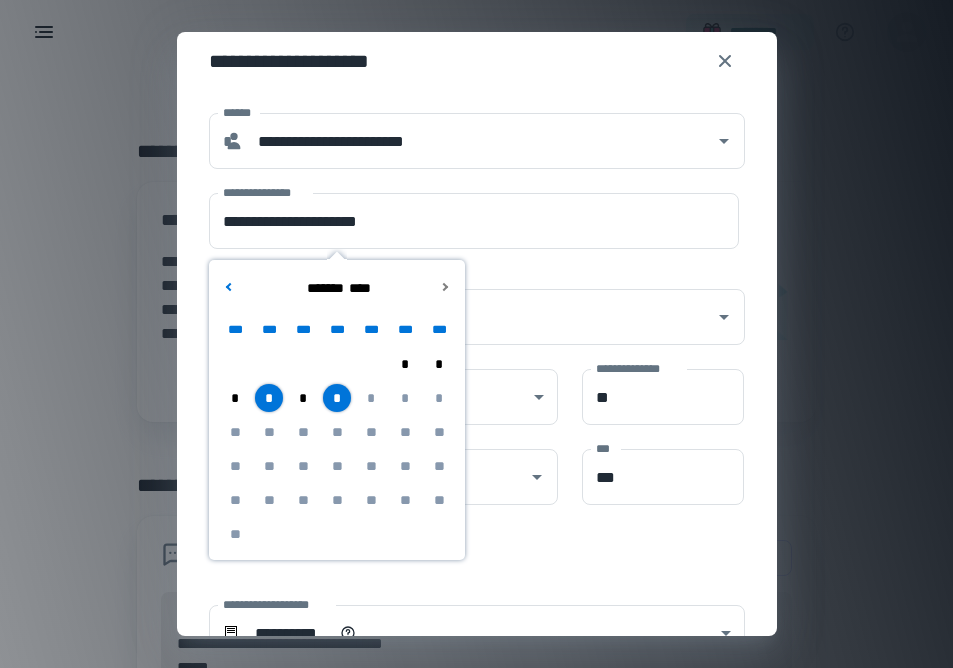 click on "*" at bounding box center (303, 398) 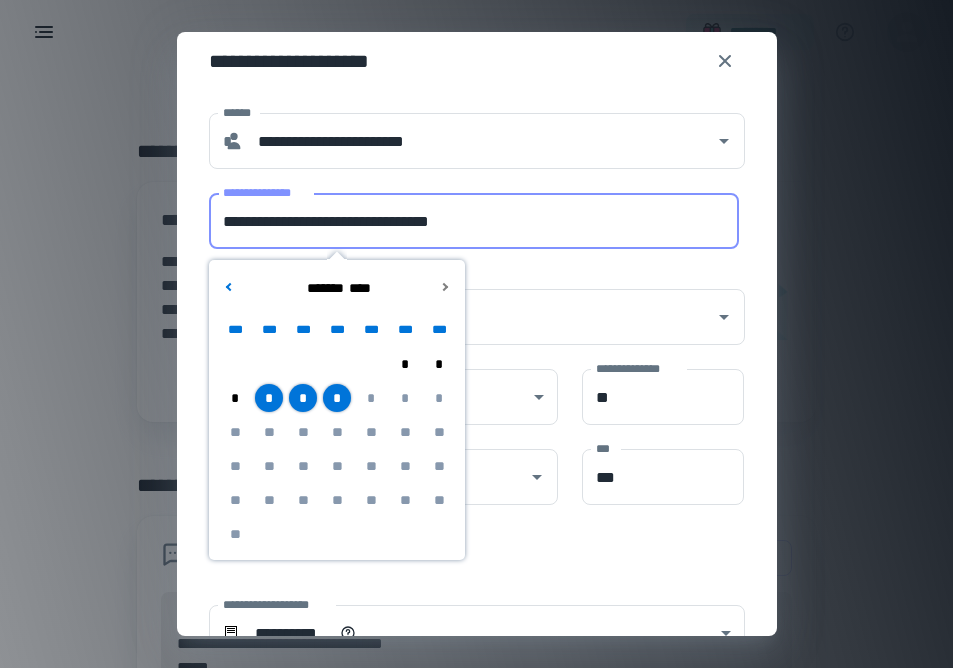 click on "**********" at bounding box center [474, 221] 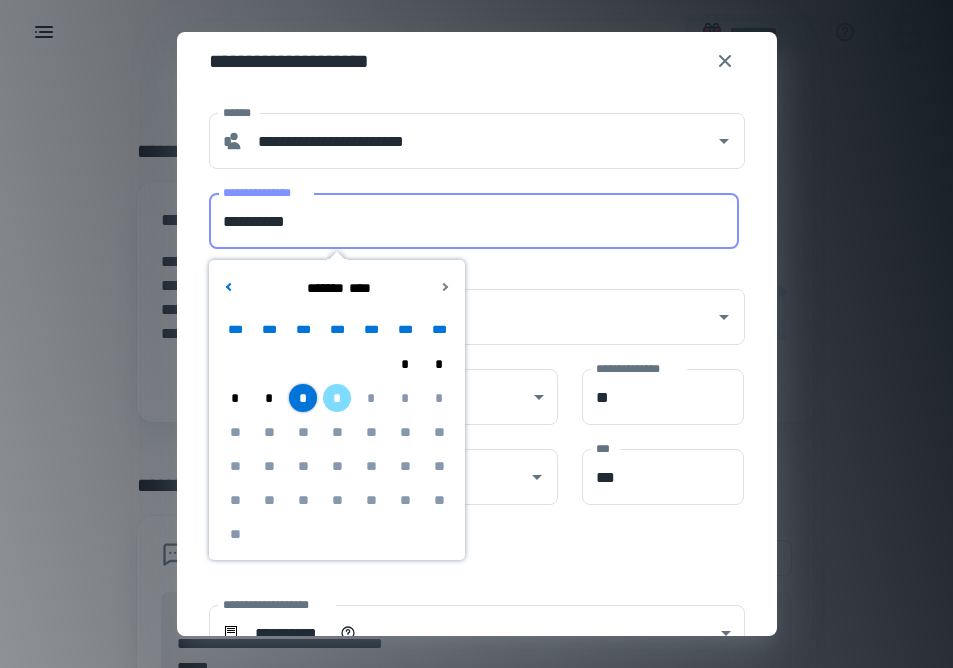 type on "**********" 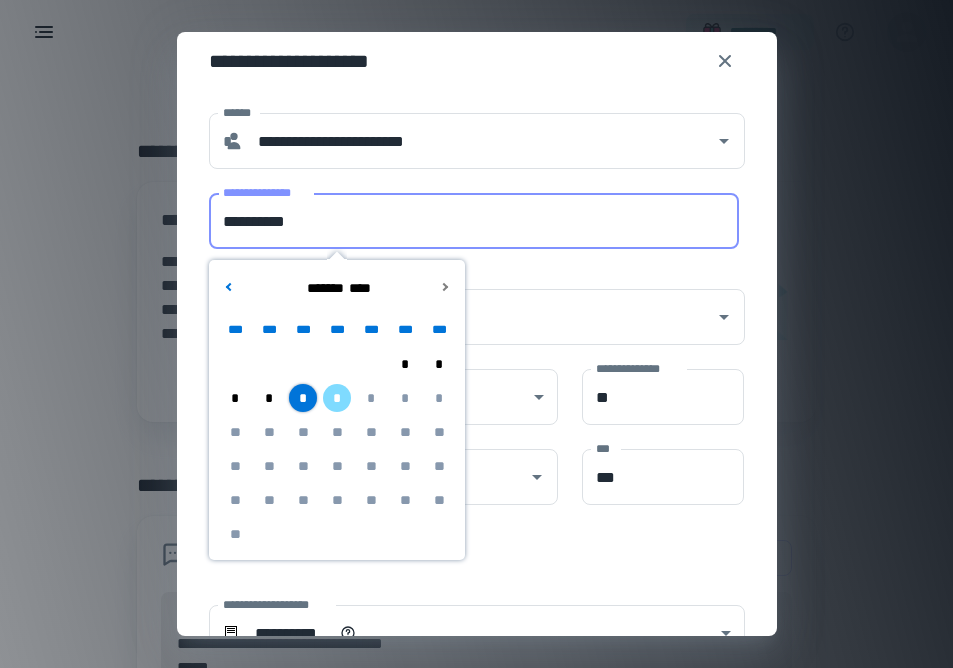 click on "**********" at bounding box center [477, 547] 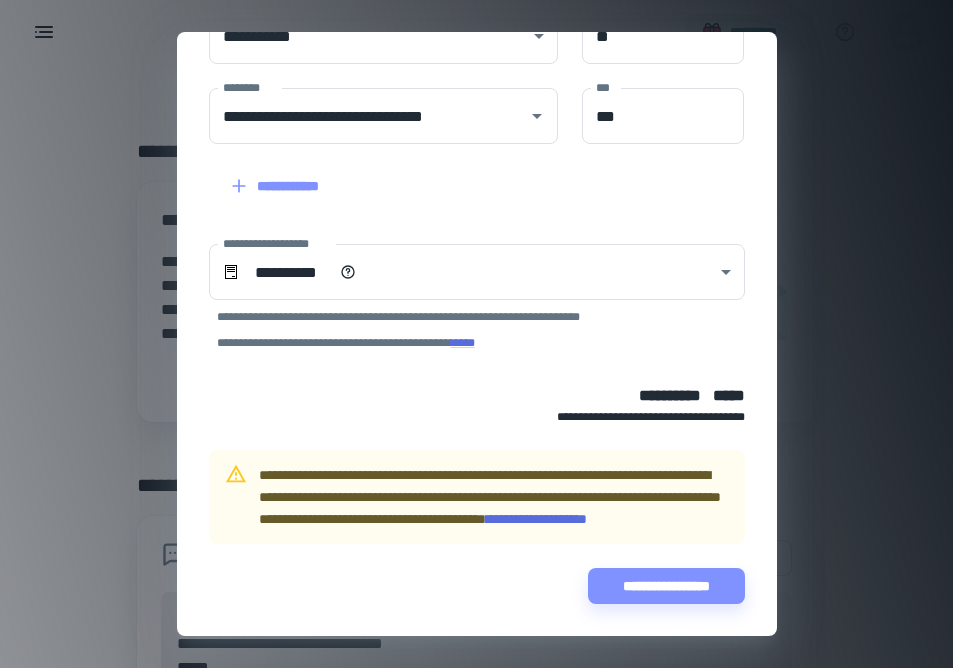 scroll, scrollTop: 398, scrollLeft: 0, axis: vertical 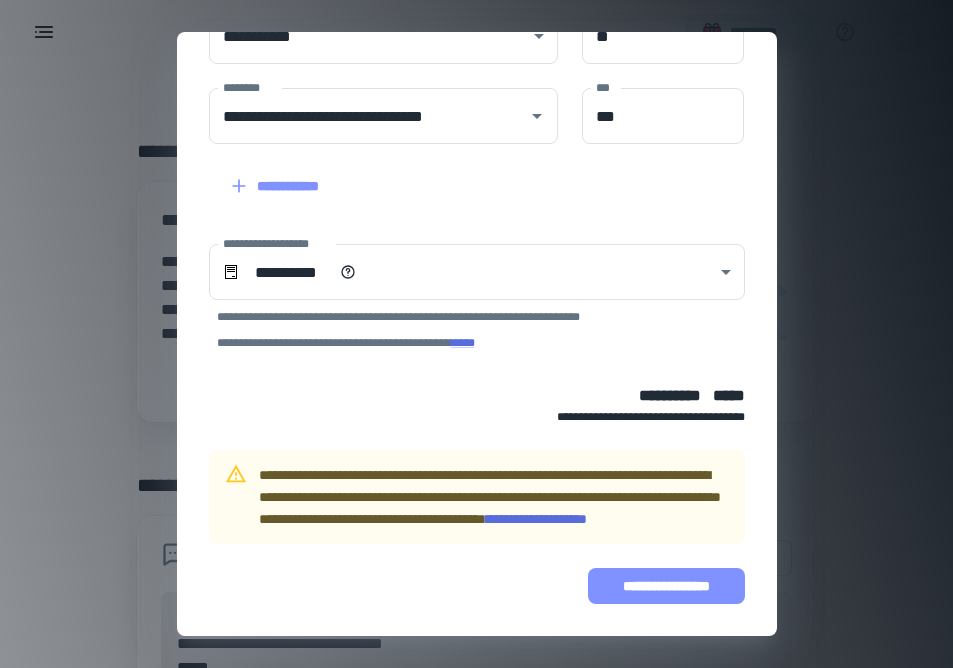 click on "**********" at bounding box center [666, 586] 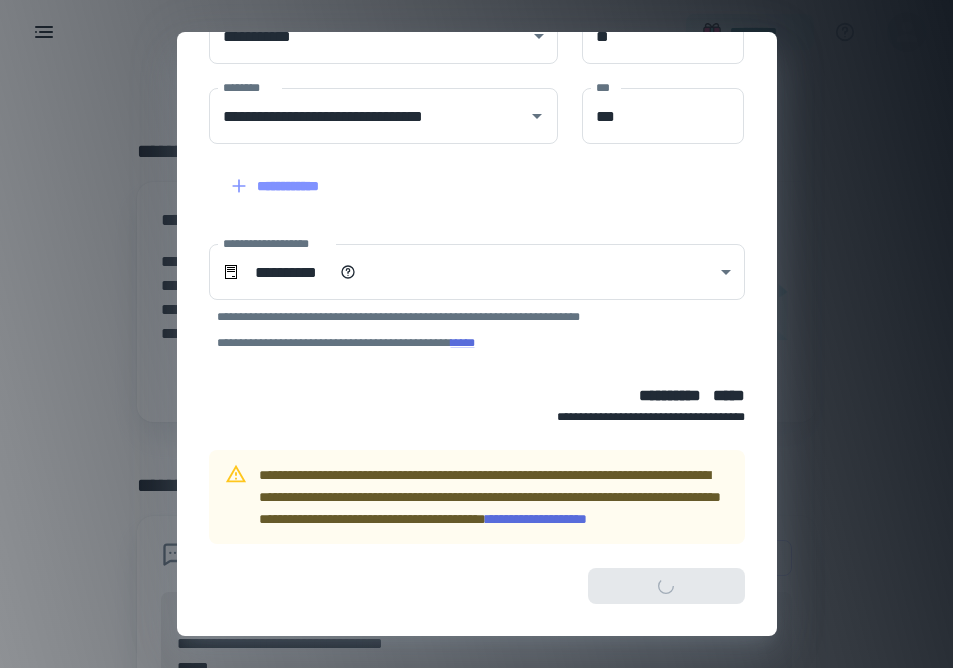 scroll, scrollTop: 524, scrollLeft: 0, axis: vertical 